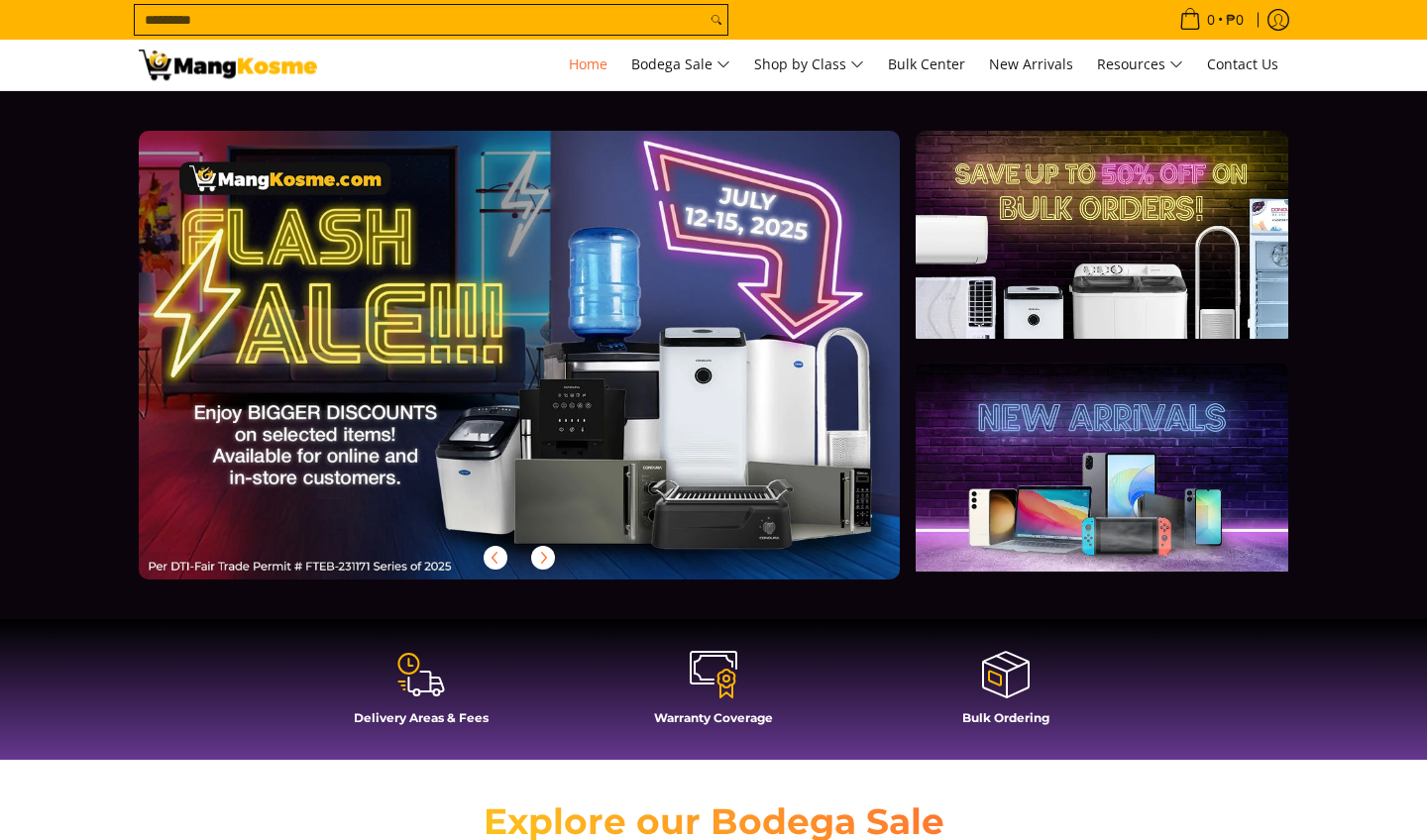 scroll, scrollTop: 0, scrollLeft: 0, axis: both 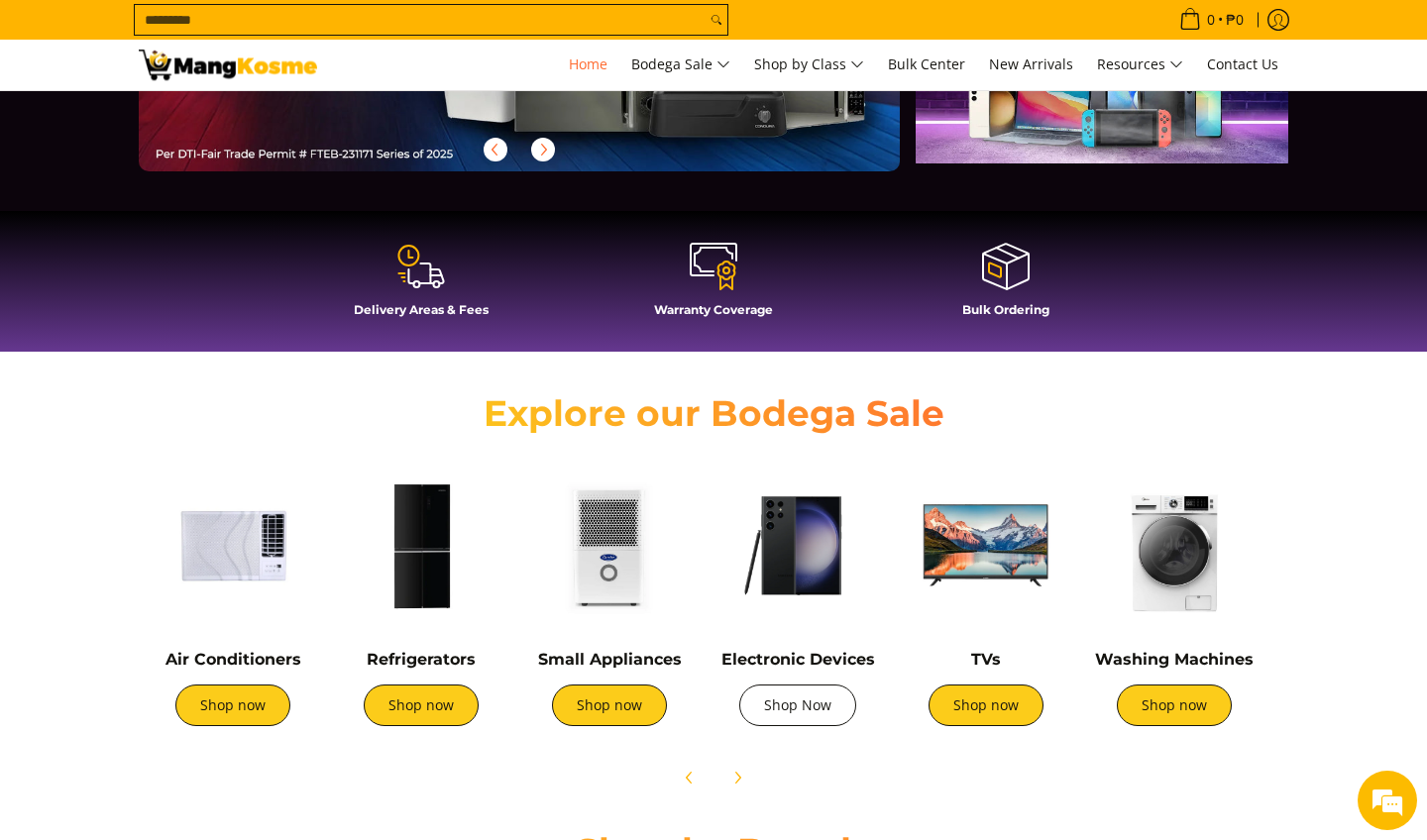 click on "Shop Now" at bounding box center [798, 705] 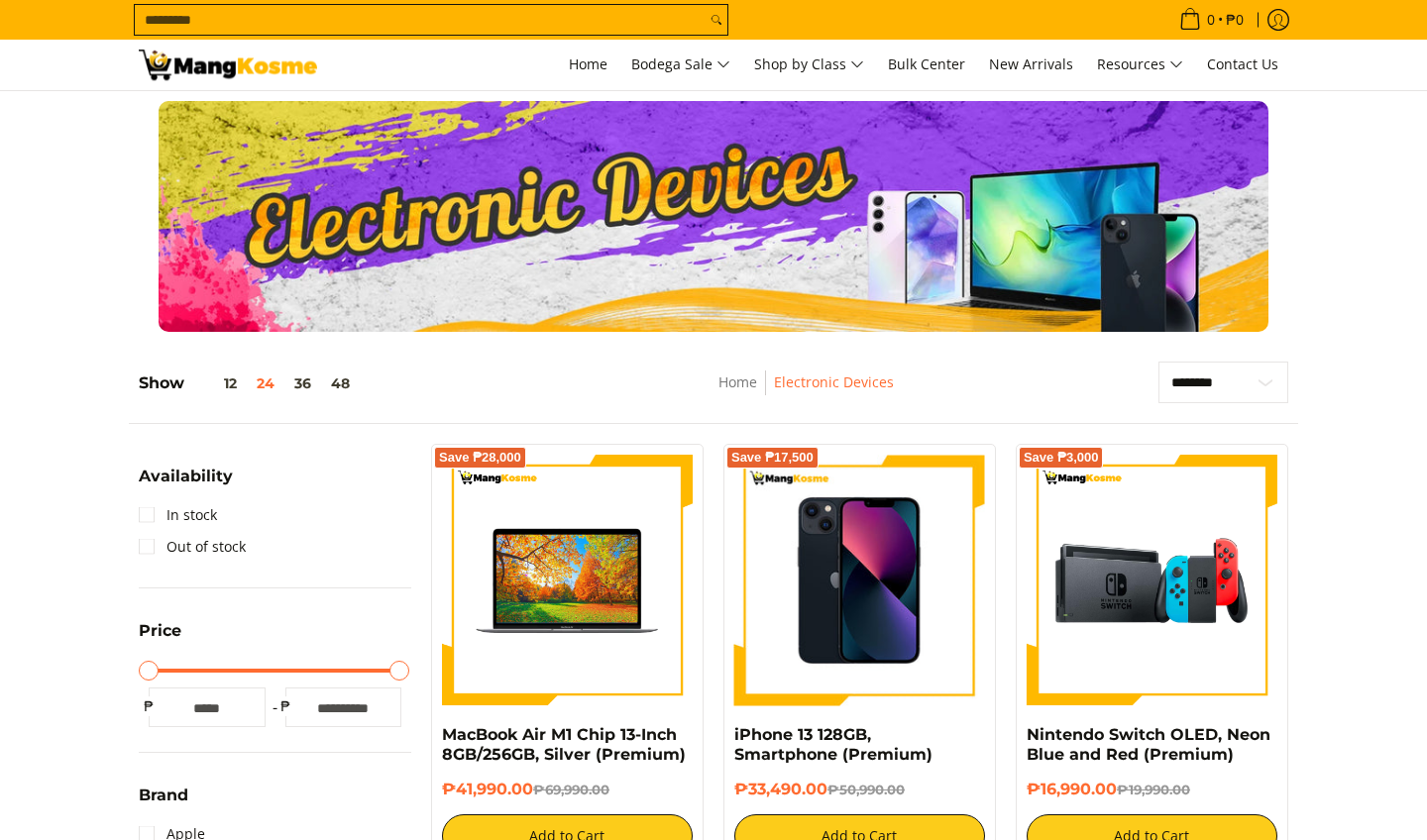 scroll, scrollTop: 59, scrollLeft: 0, axis: vertical 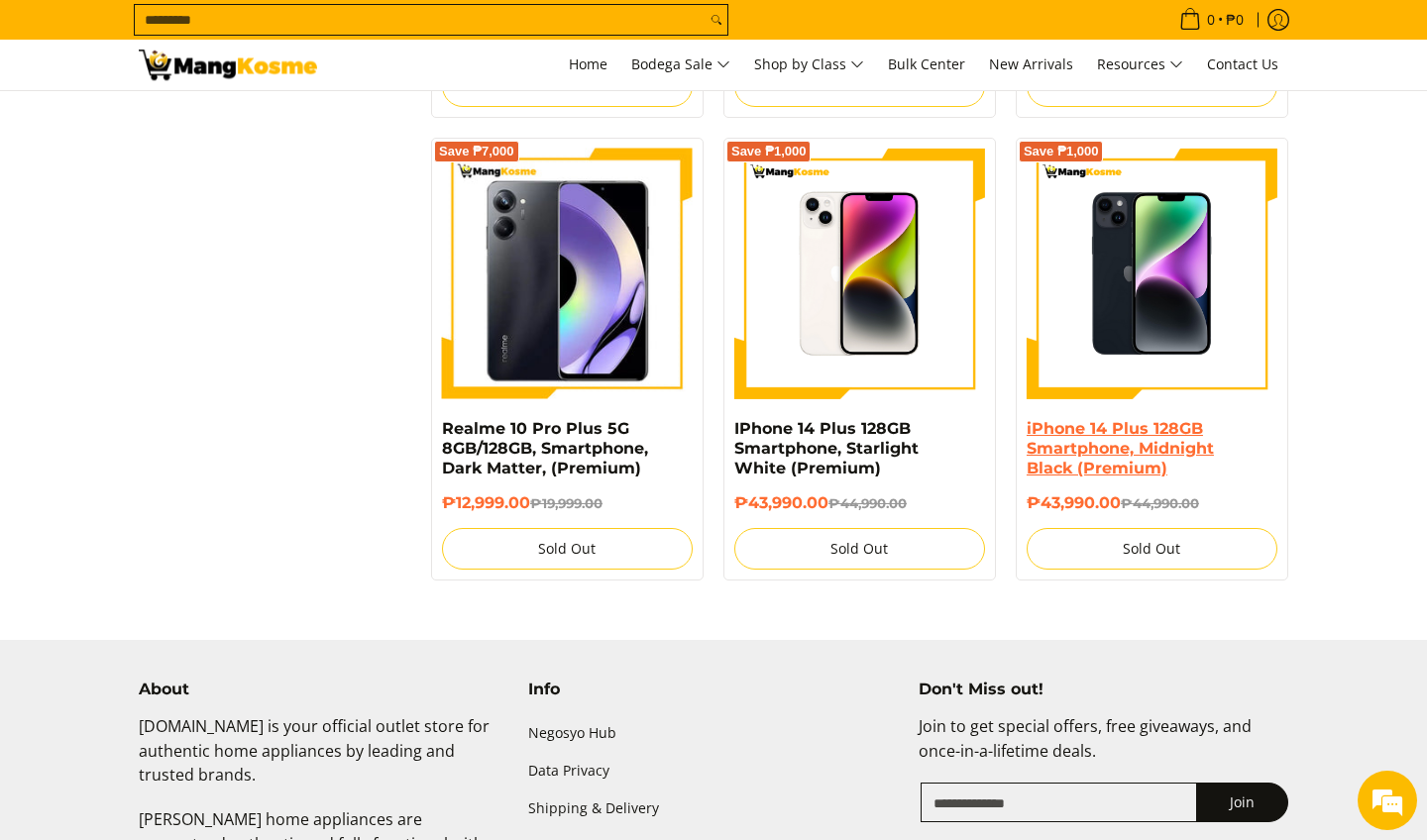 click on "iPhone 14 Plus 128GB Smartphone, Midnight Black (Premium)" at bounding box center [1120, 448] 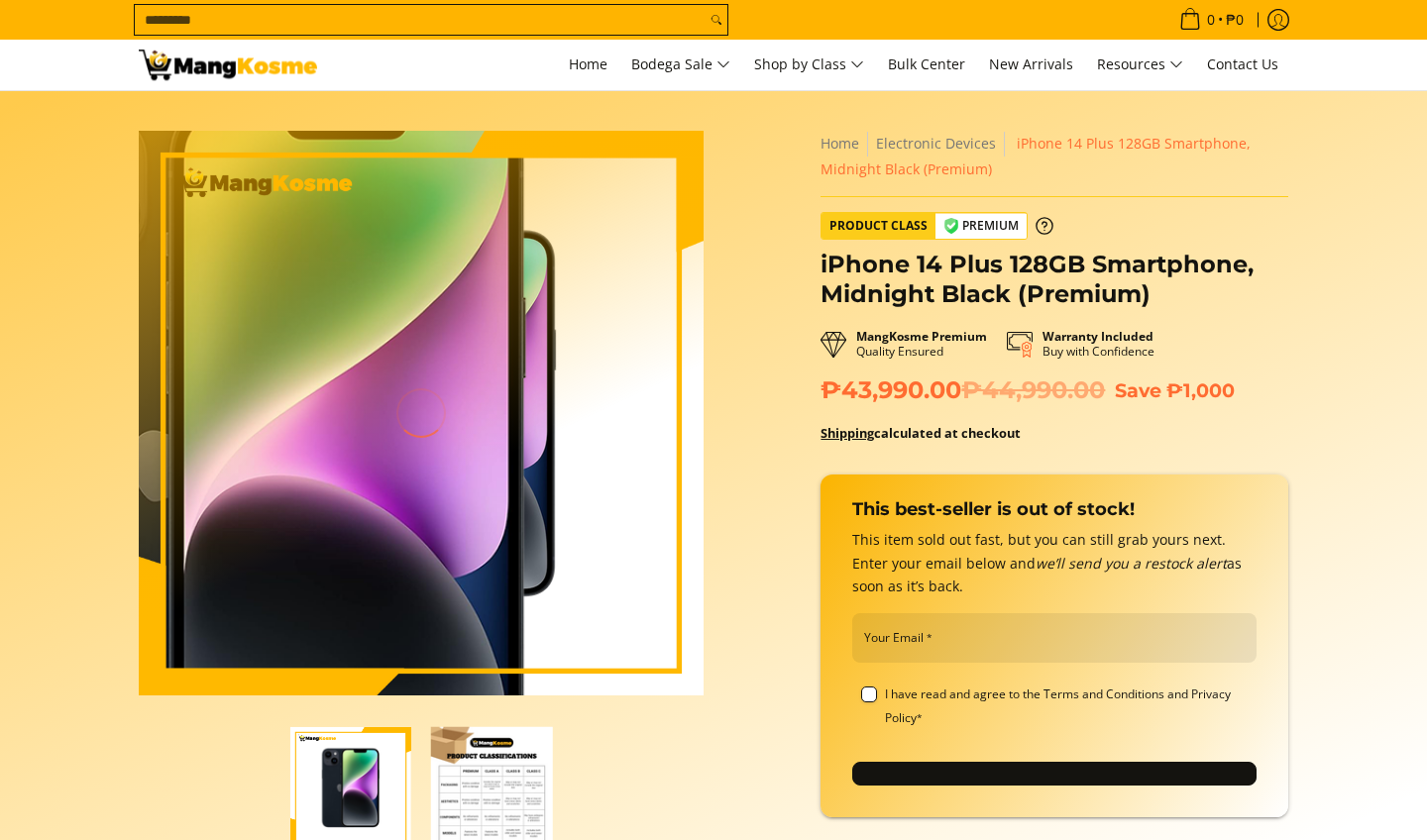 scroll, scrollTop: 0, scrollLeft: 0, axis: both 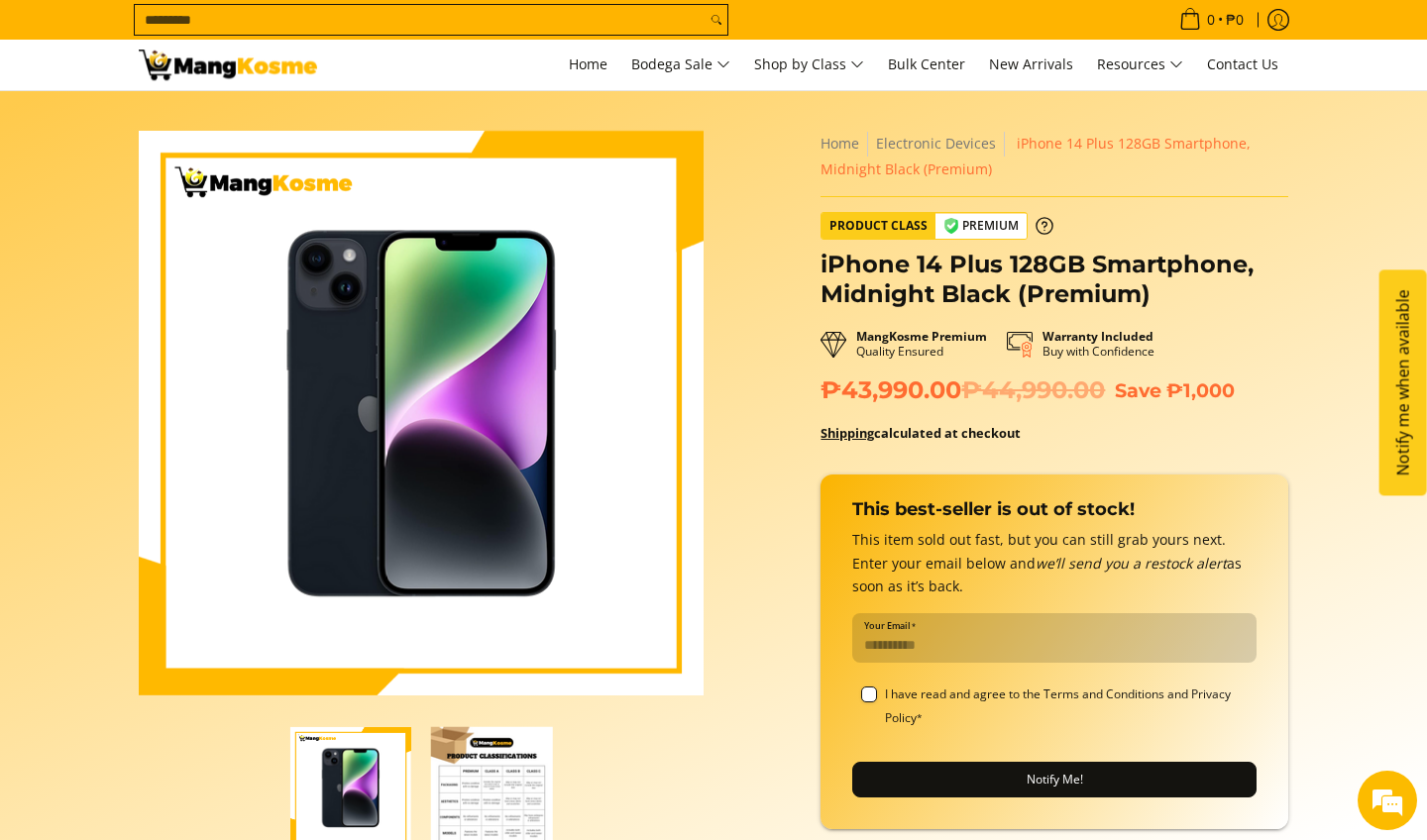 click on "Your Email
*" at bounding box center (1054, 638) 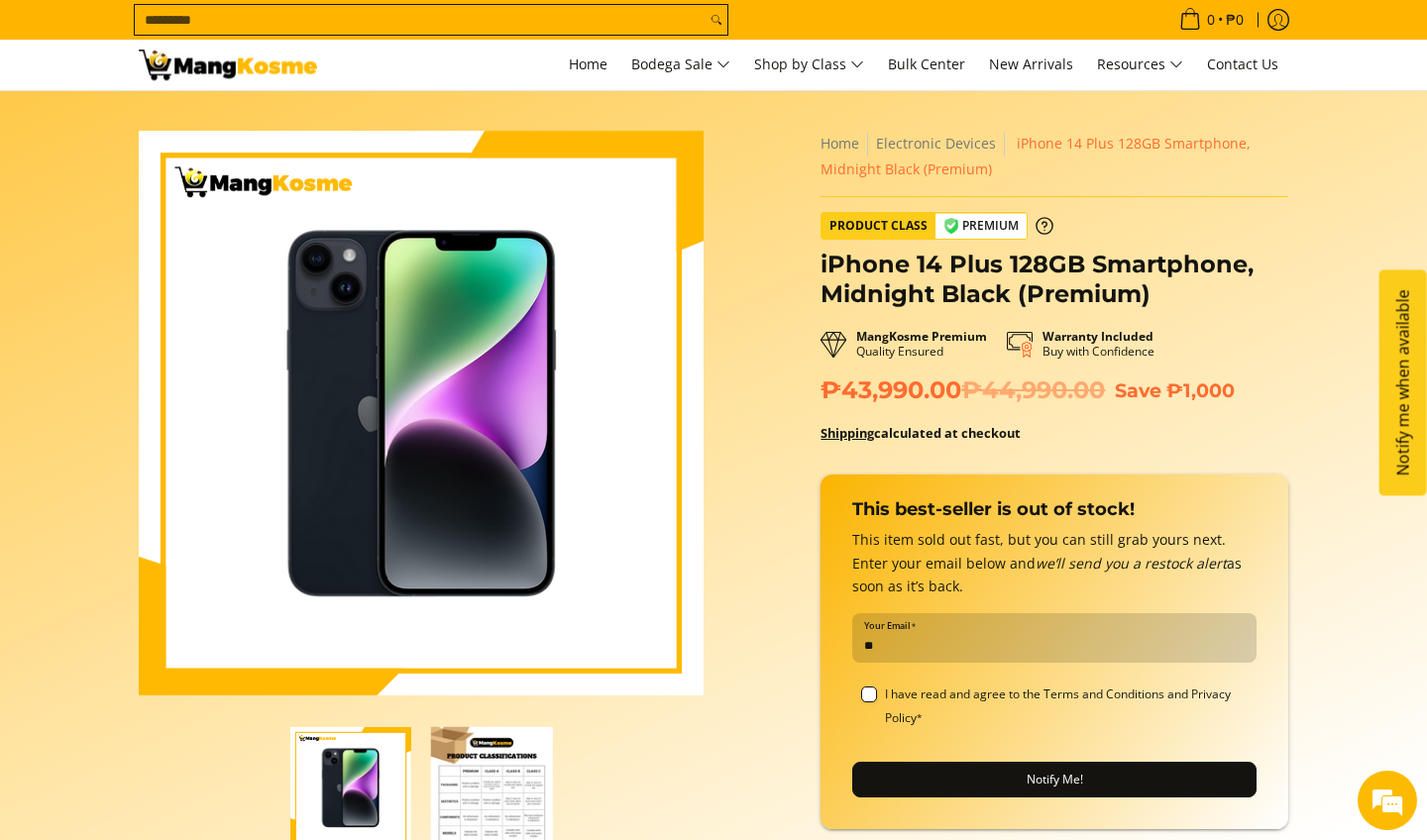 type on "*" 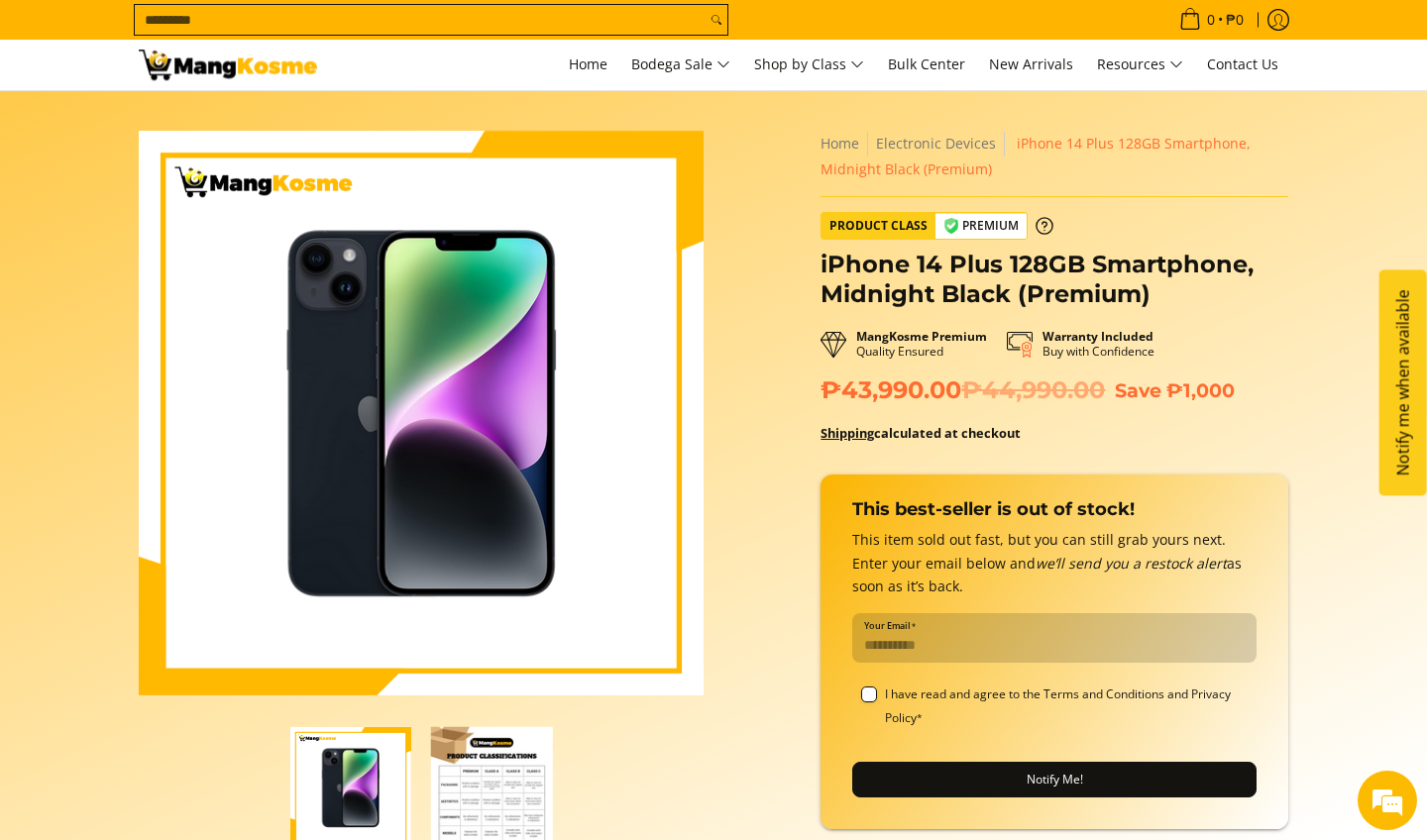 scroll, scrollTop: 0, scrollLeft: 0, axis: both 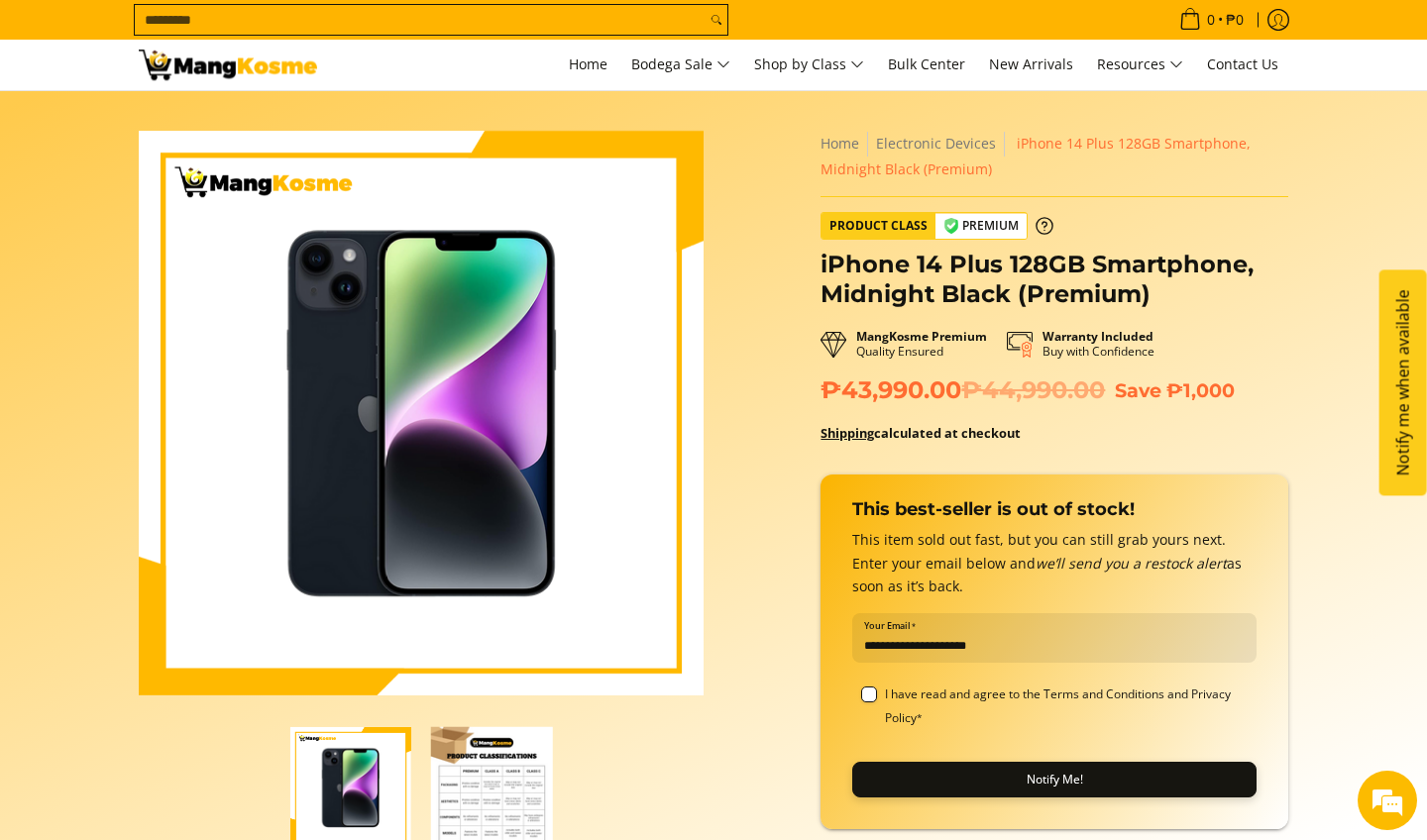 type on "**********" 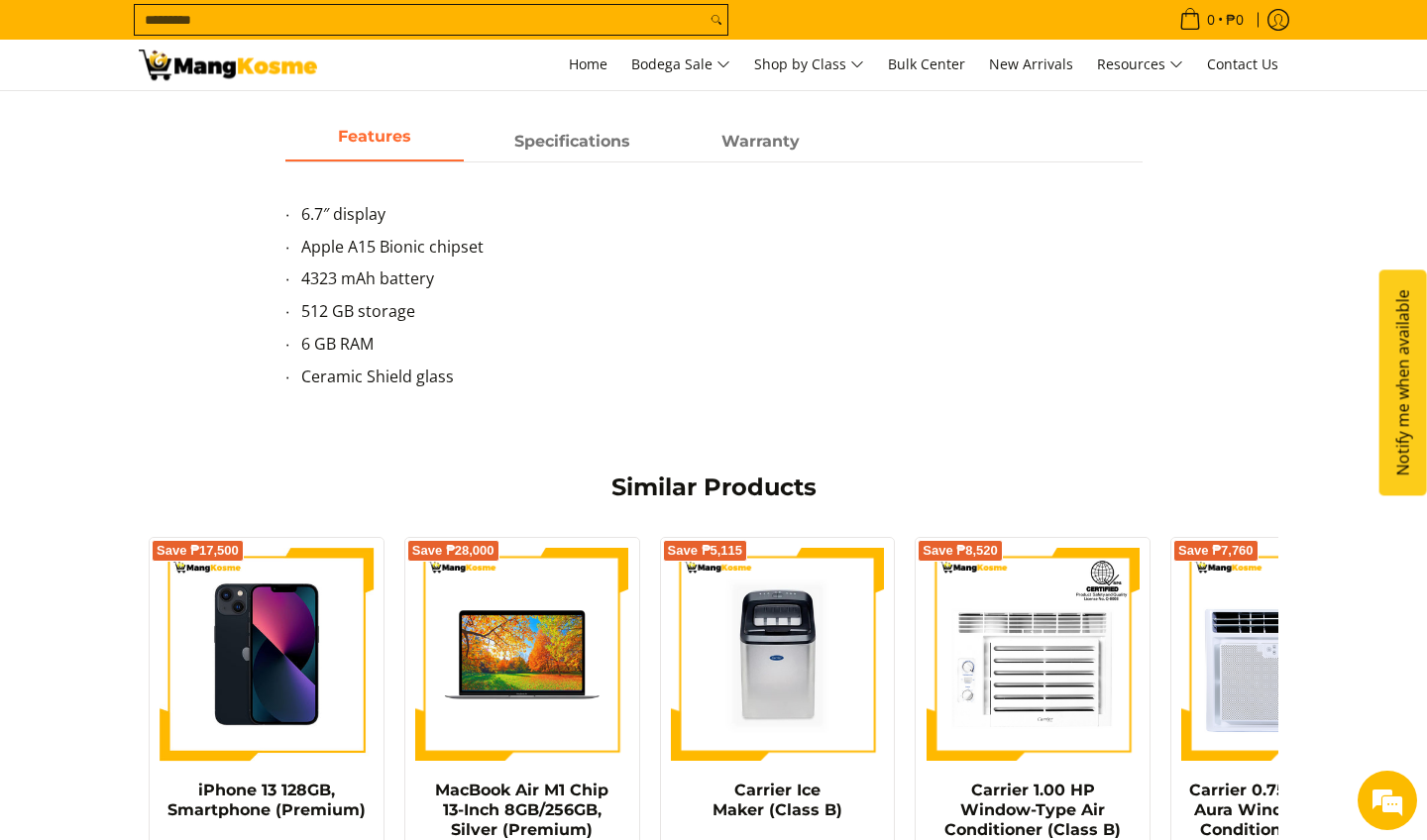 scroll, scrollTop: 1896, scrollLeft: 0, axis: vertical 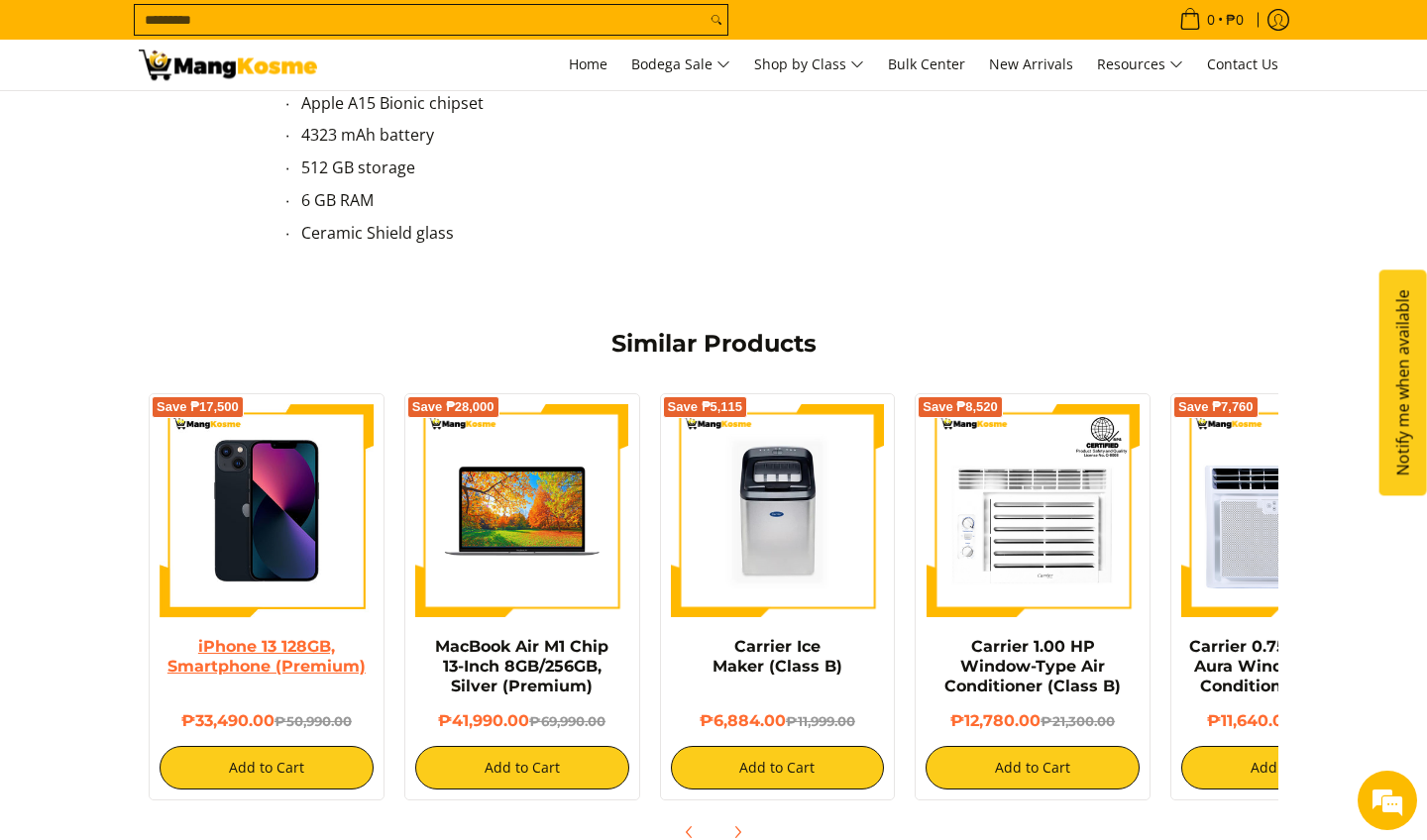 click on "iPhone 13 128GB, Smartphone (Premium)" at bounding box center (267, 656) 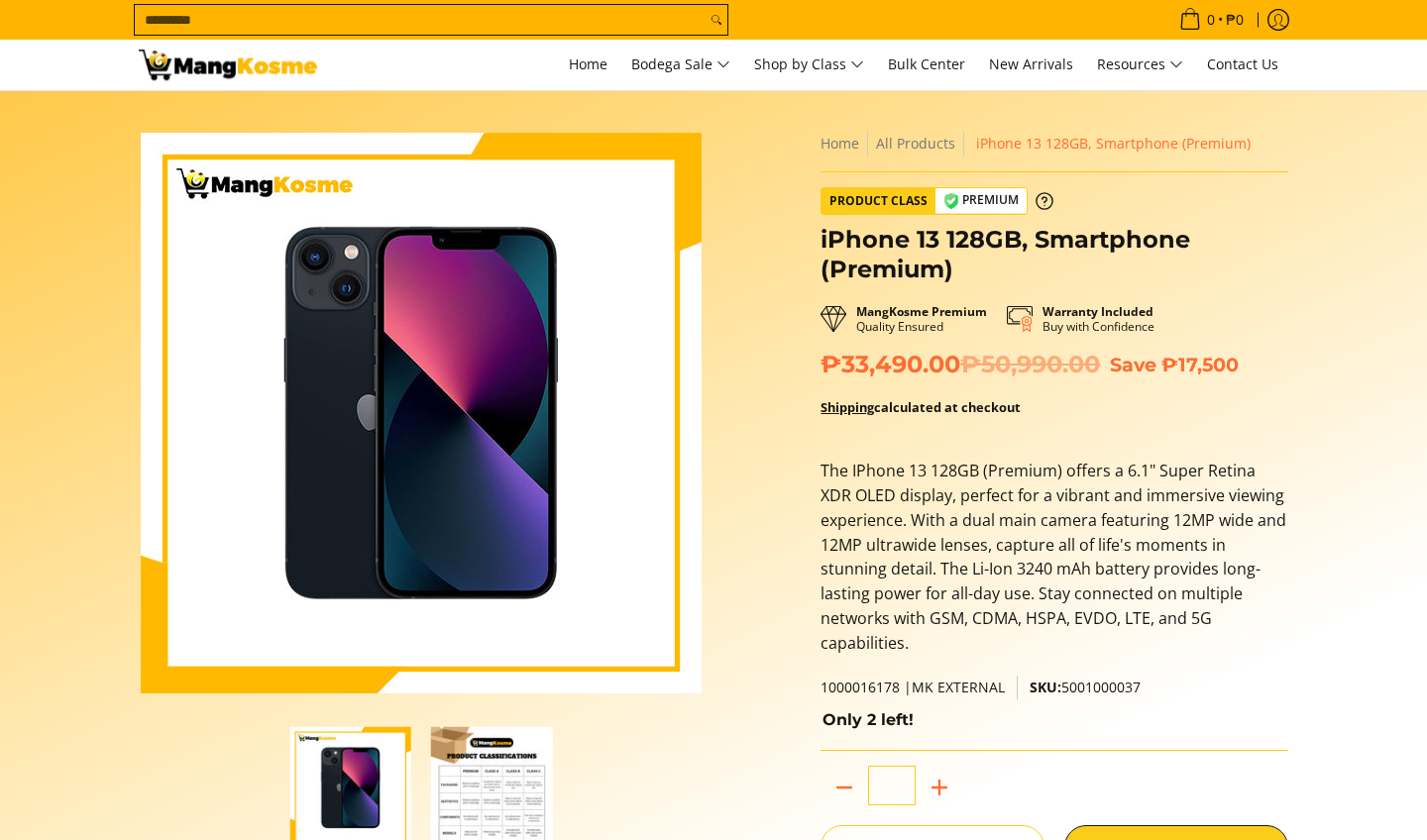 scroll, scrollTop: 0, scrollLeft: 0, axis: both 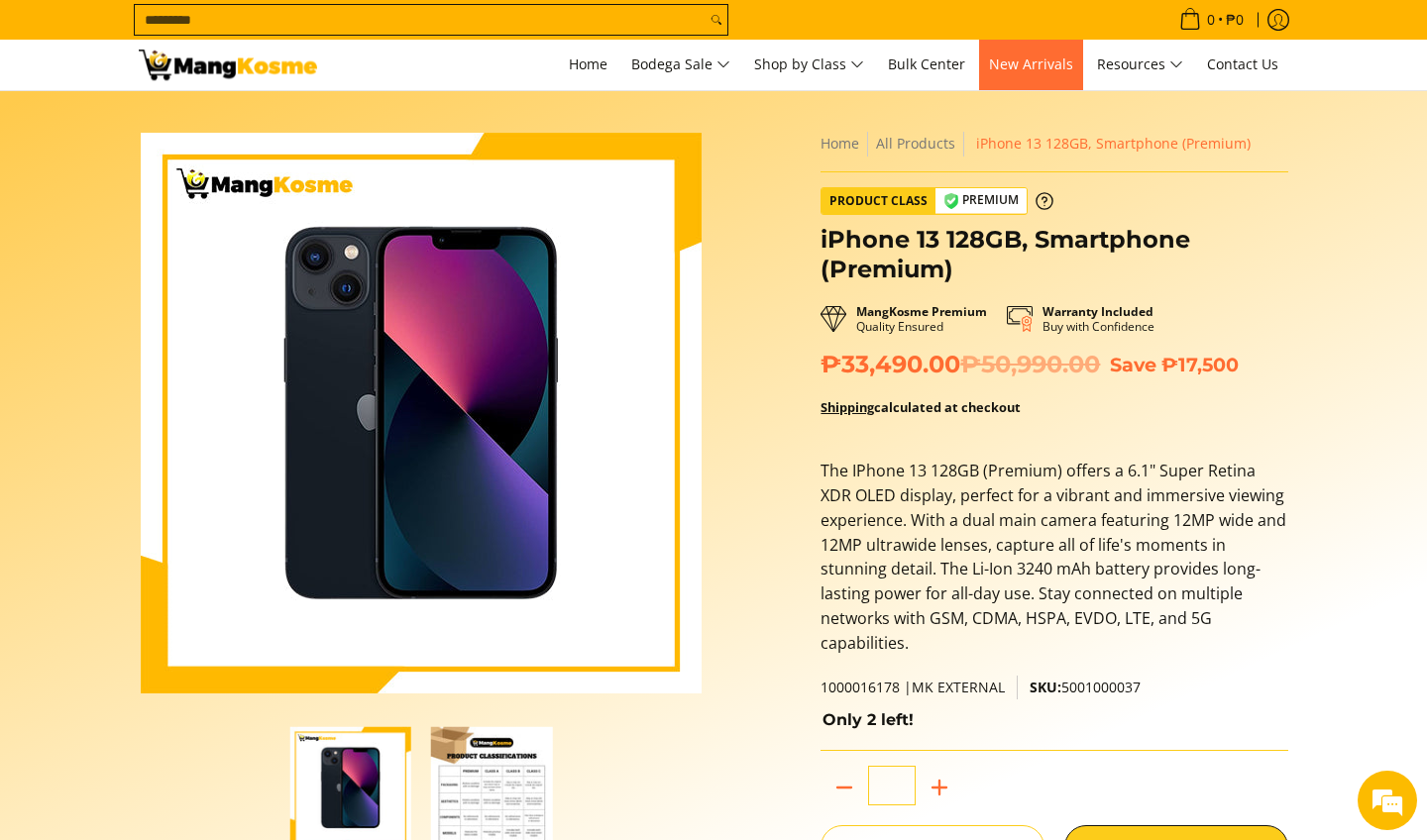 click on "New Arrivals" at bounding box center [1031, 63] 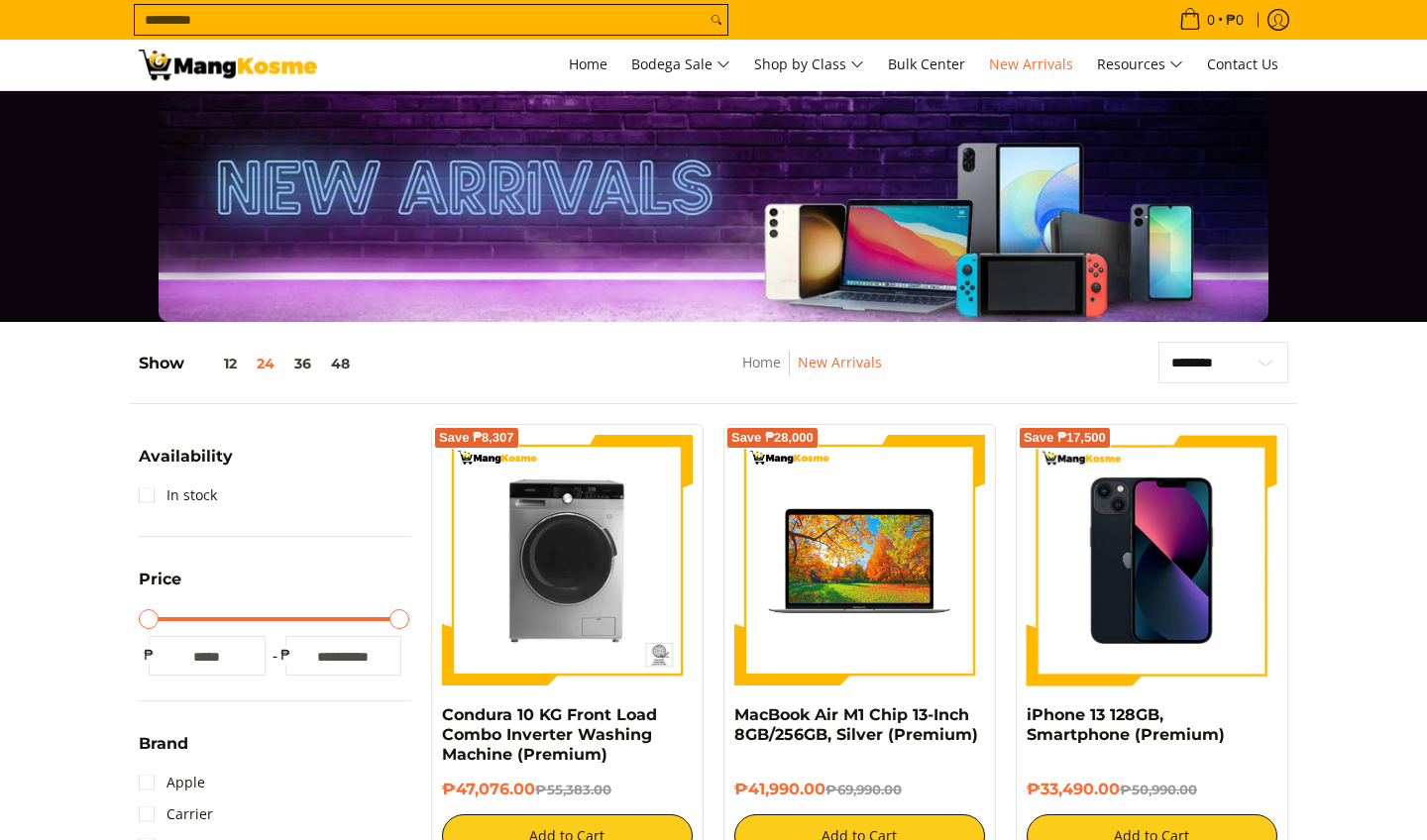 scroll, scrollTop: 0, scrollLeft: 0, axis: both 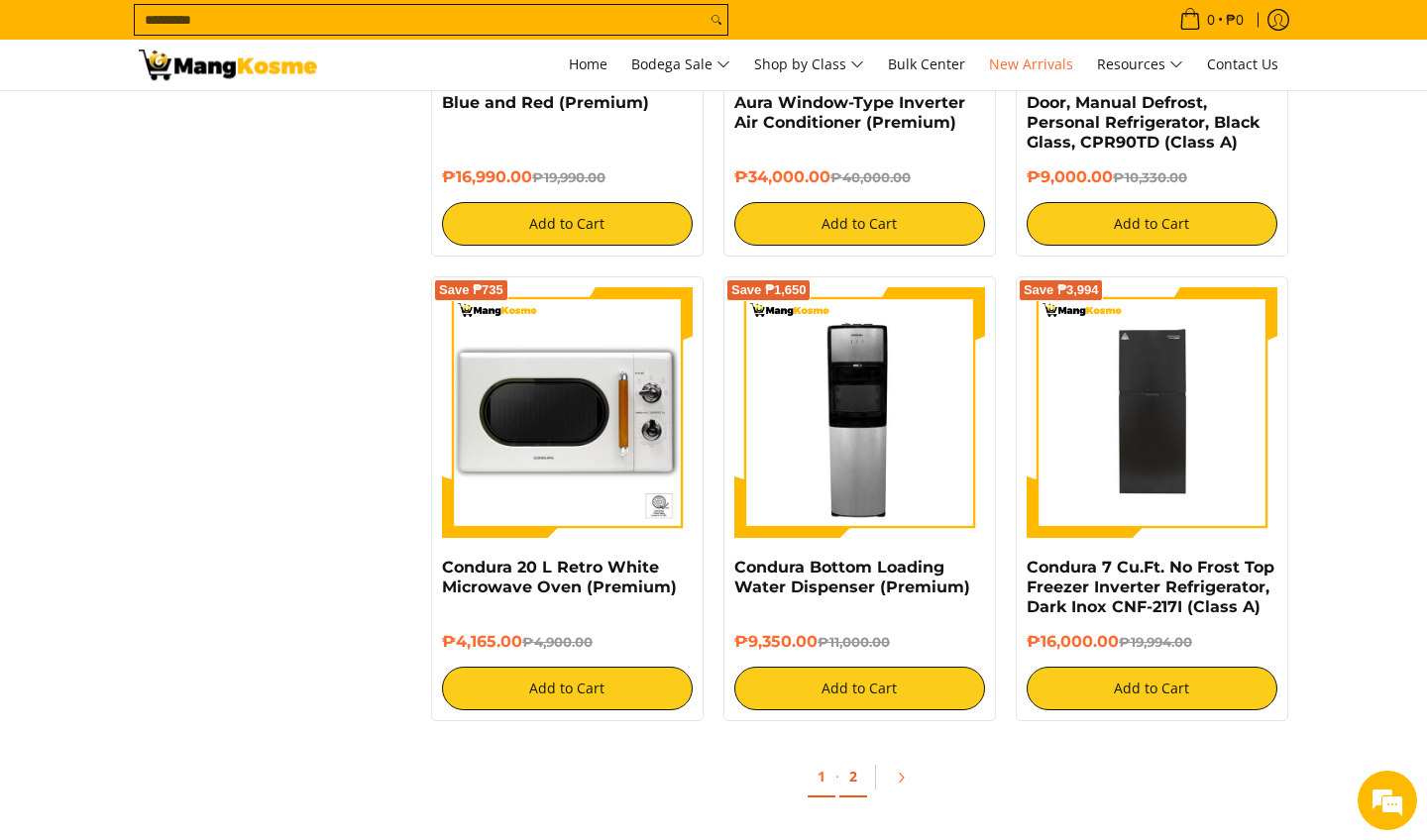 click on "2" at bounding box center [853, 777] 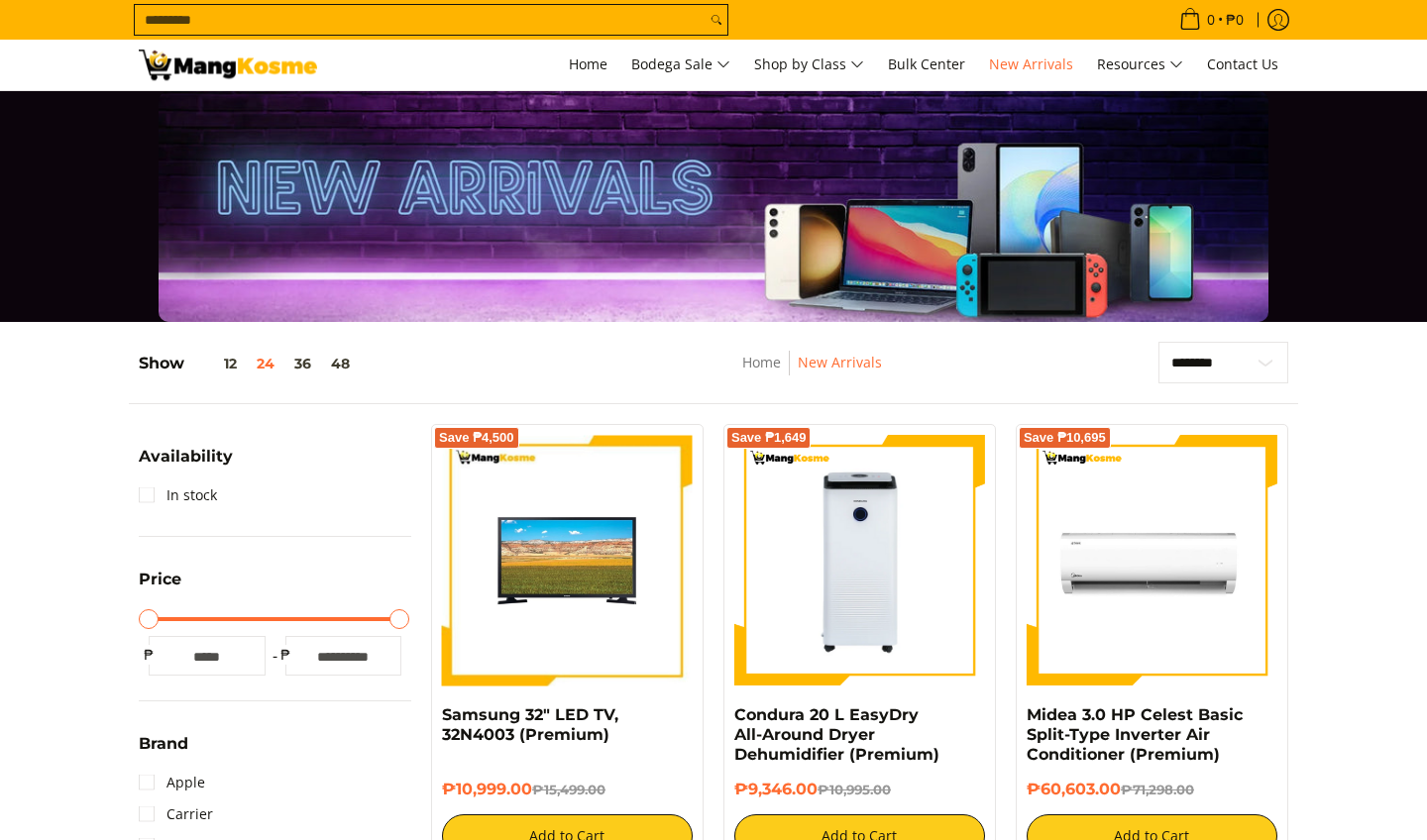 scroll, scrollTop: 0, scrollLeft: 0, axis: both 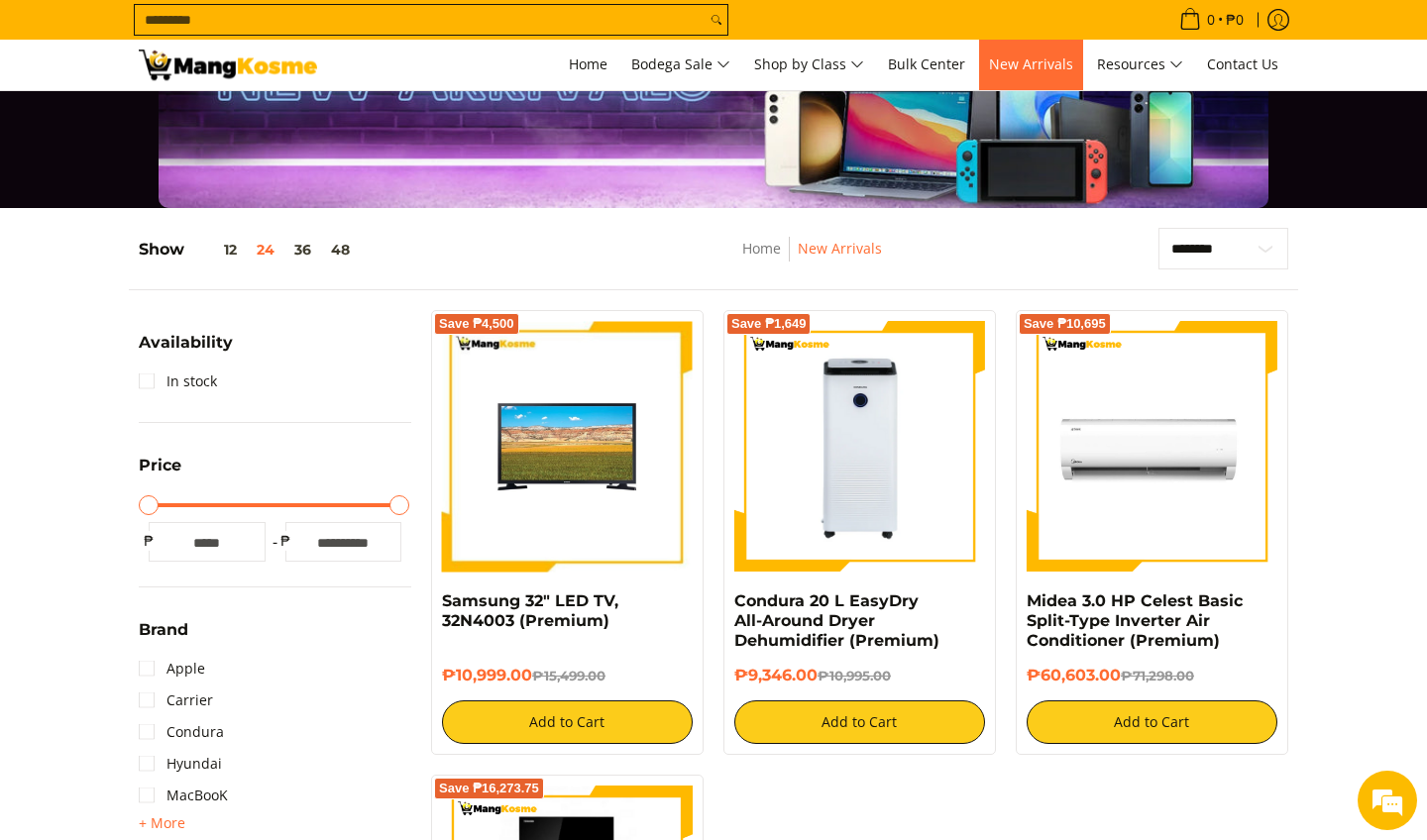 click on "New Arrivals" at bounding box center (1031, 63) 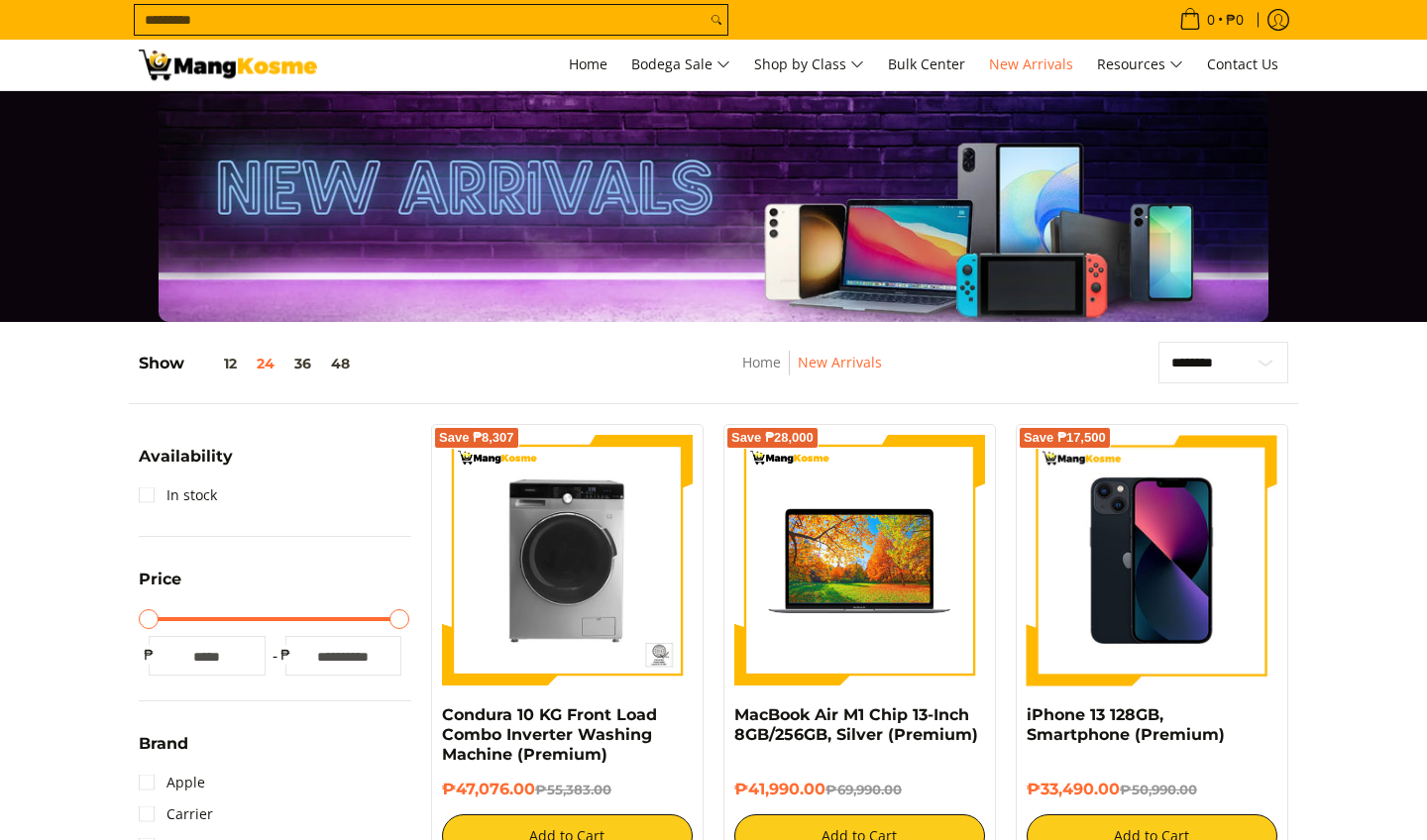 scroll, scrollTop: 0, scrollLeft: 0, axis: both 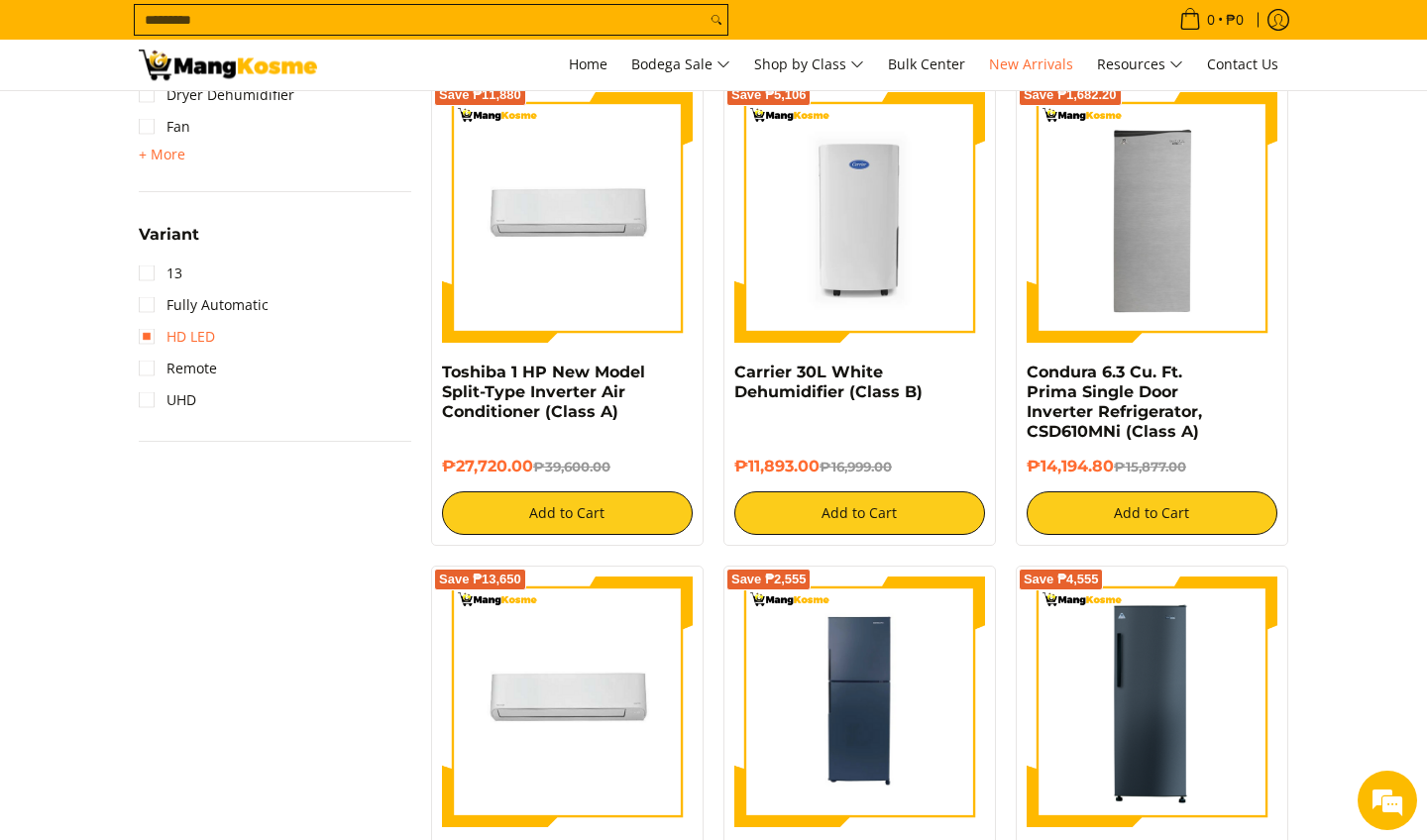 click on "HD LED" at bounding box center [176, 337] 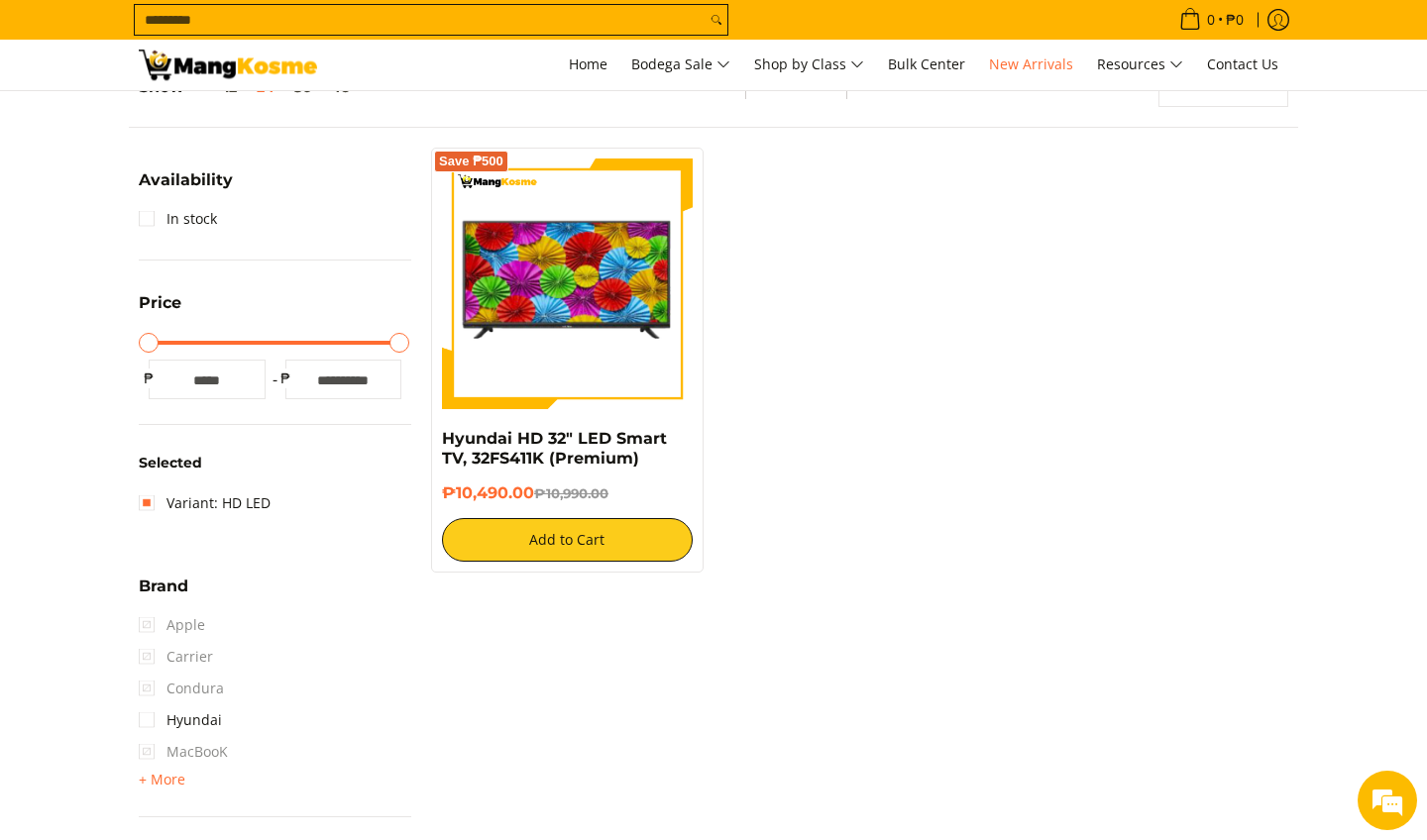 scroll, scrollTop: 251, scrollLeft: 0, axis: vertical 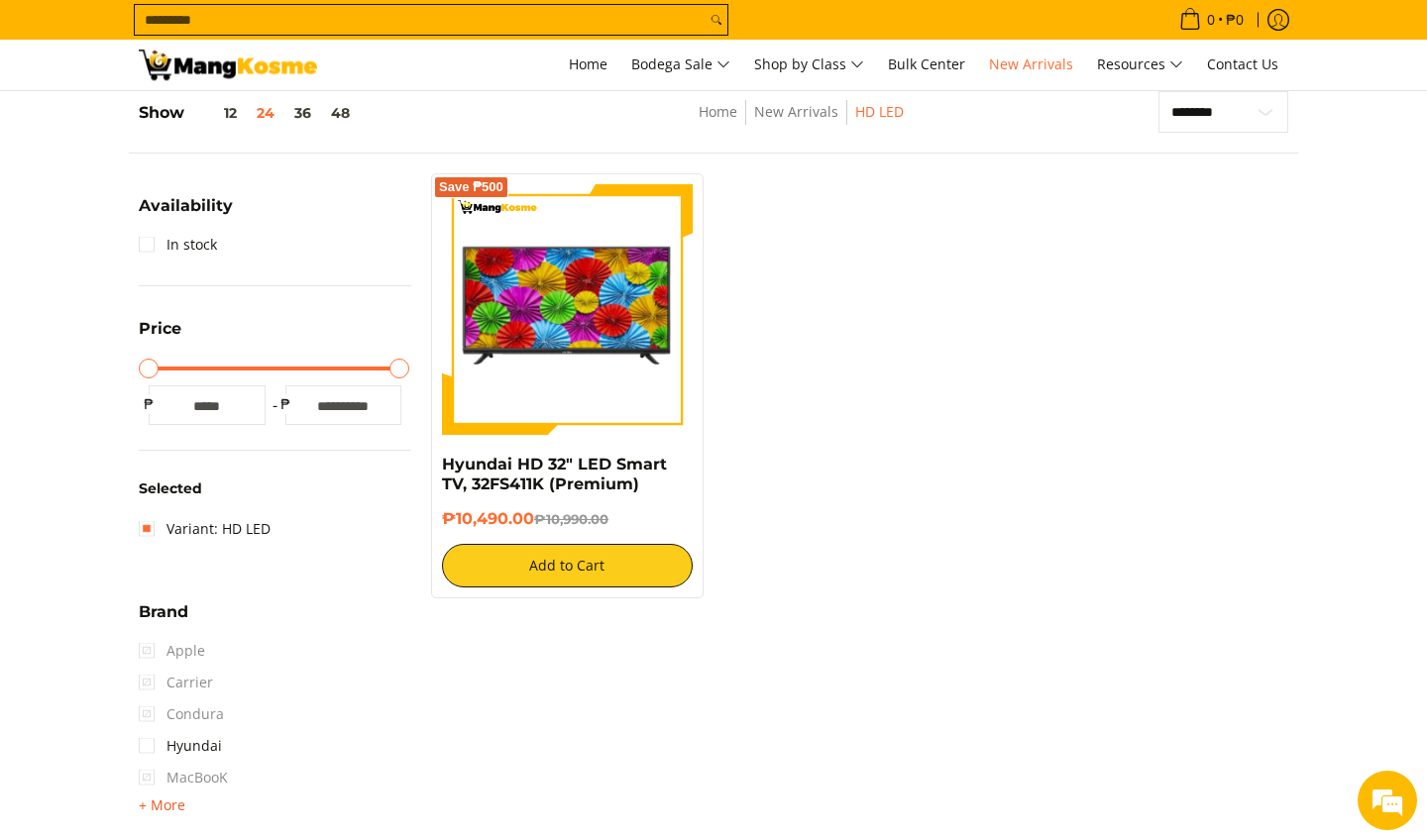 click on "+ More" at bounding box center (162, 805) 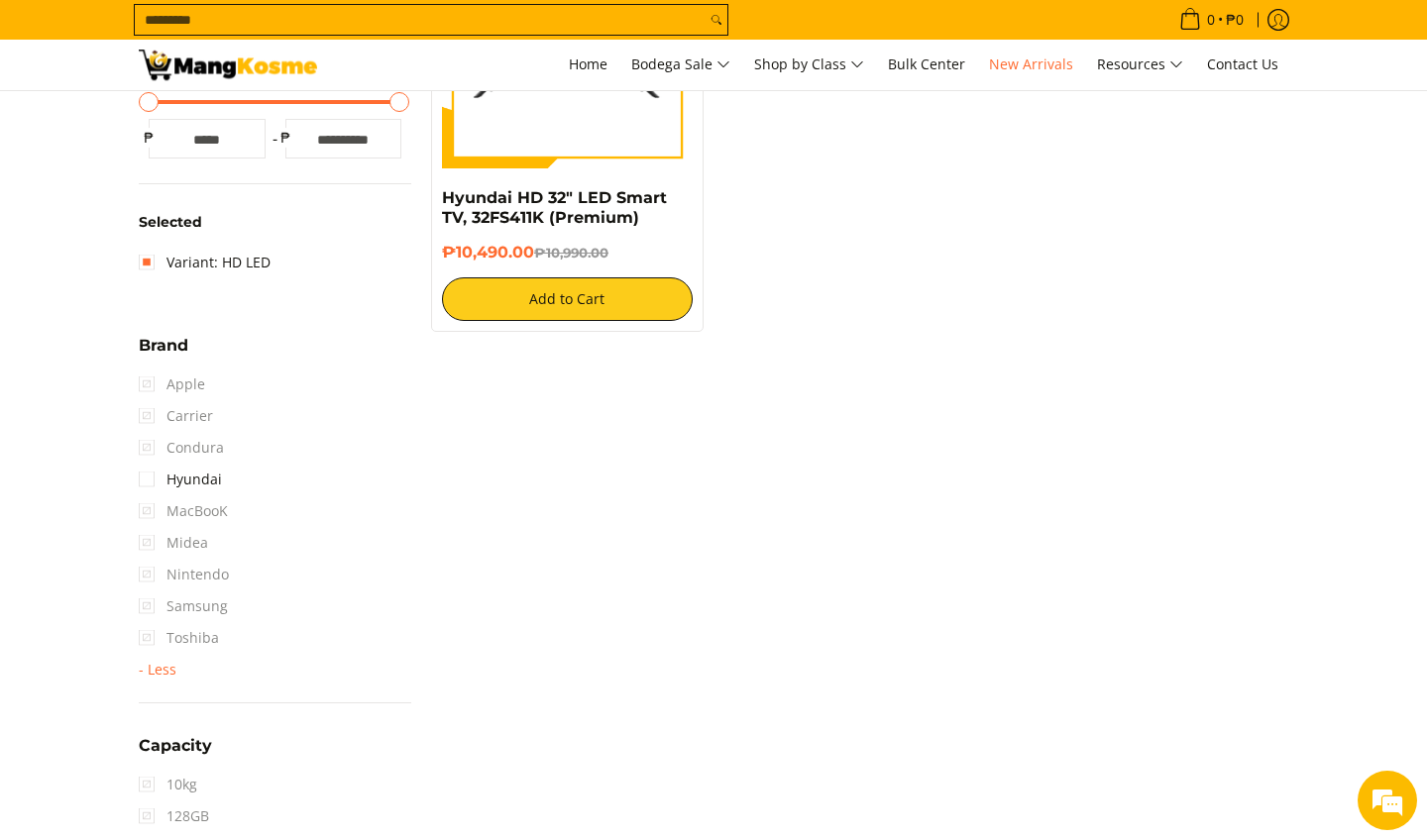 scroll, scrollTop: 528, scrollLeft: 0, axis: vertical 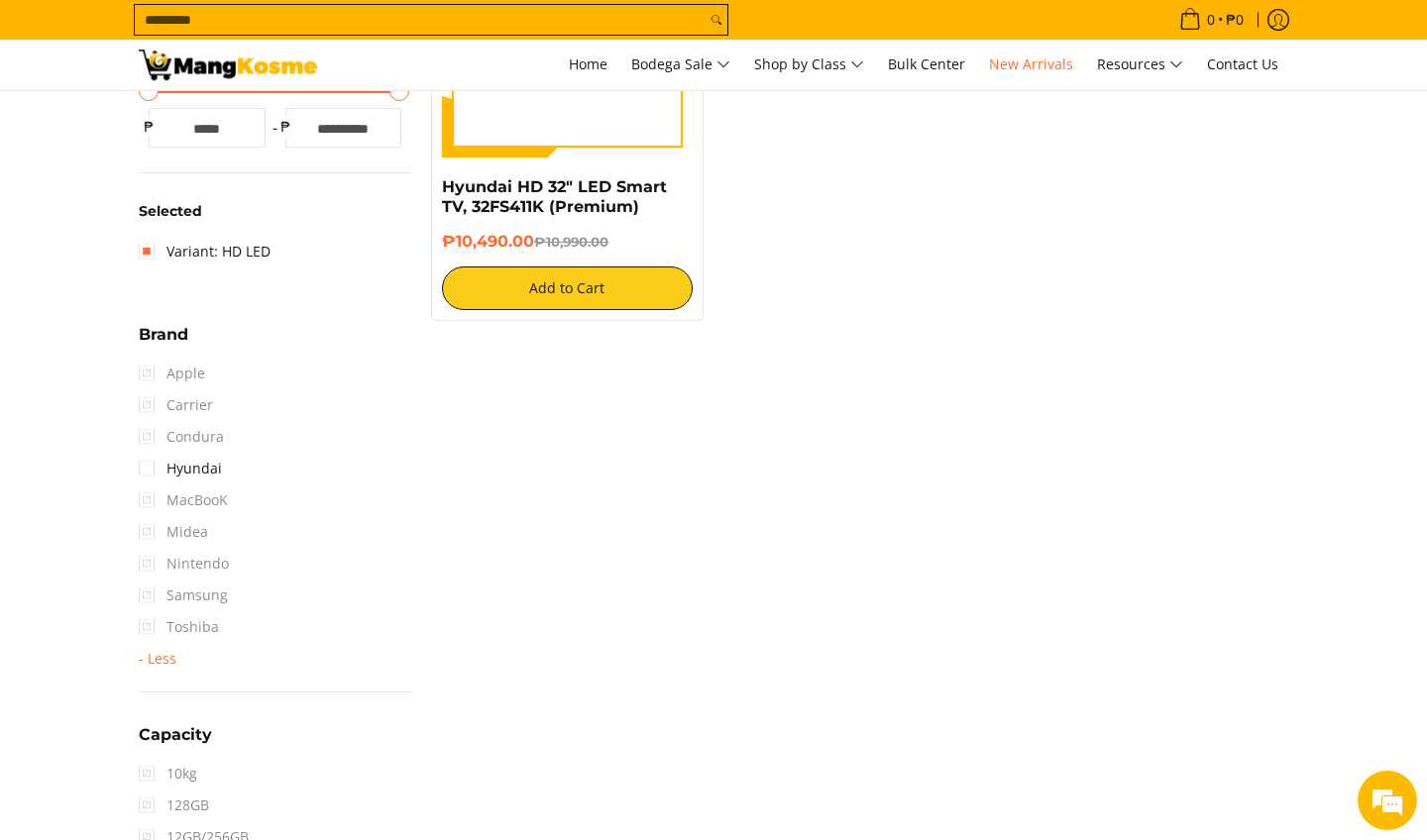 click on "Samsung" at bounding box center (183, 595) 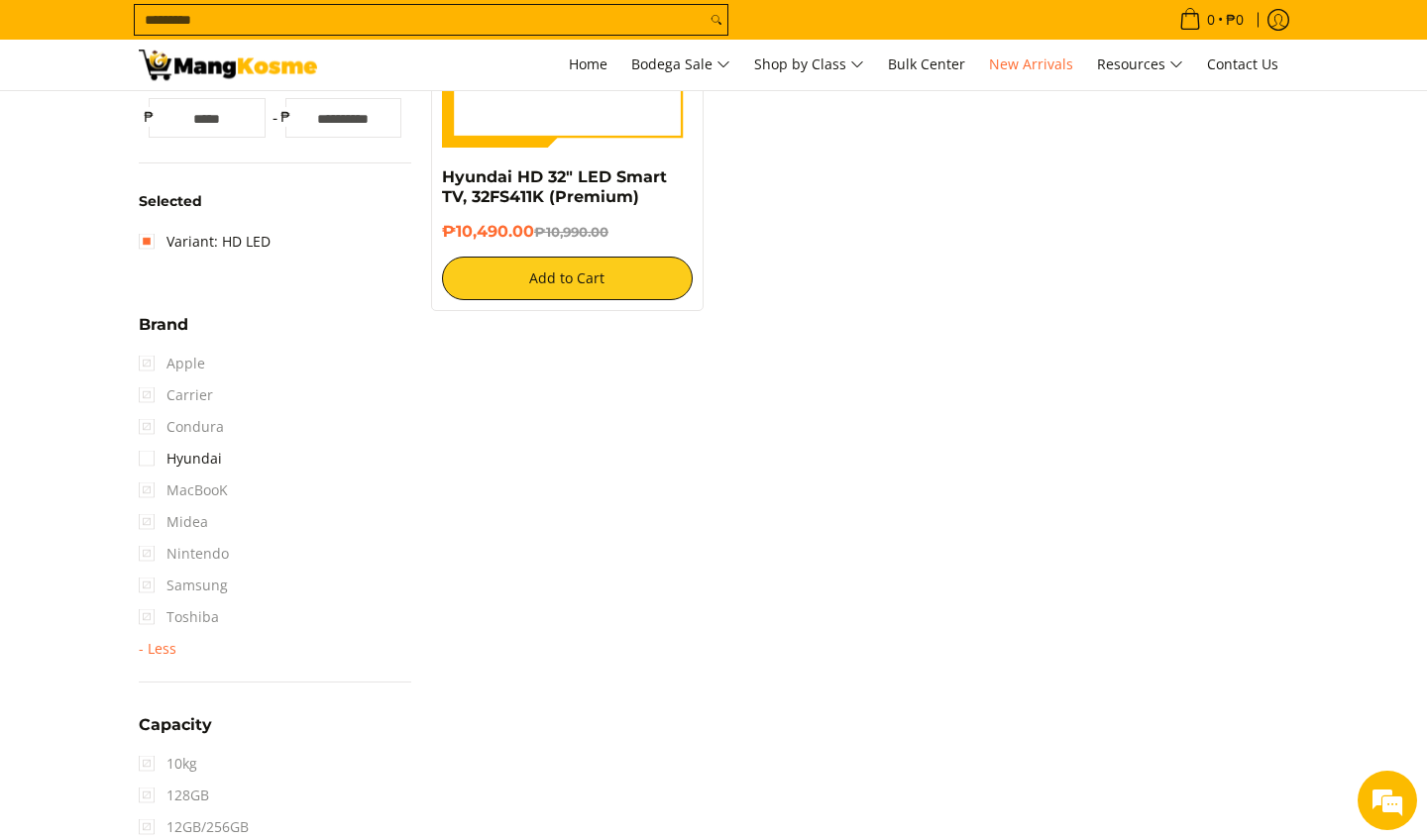 scroll, scrollTop: 199, scrollLeft: 0, axis: vertical 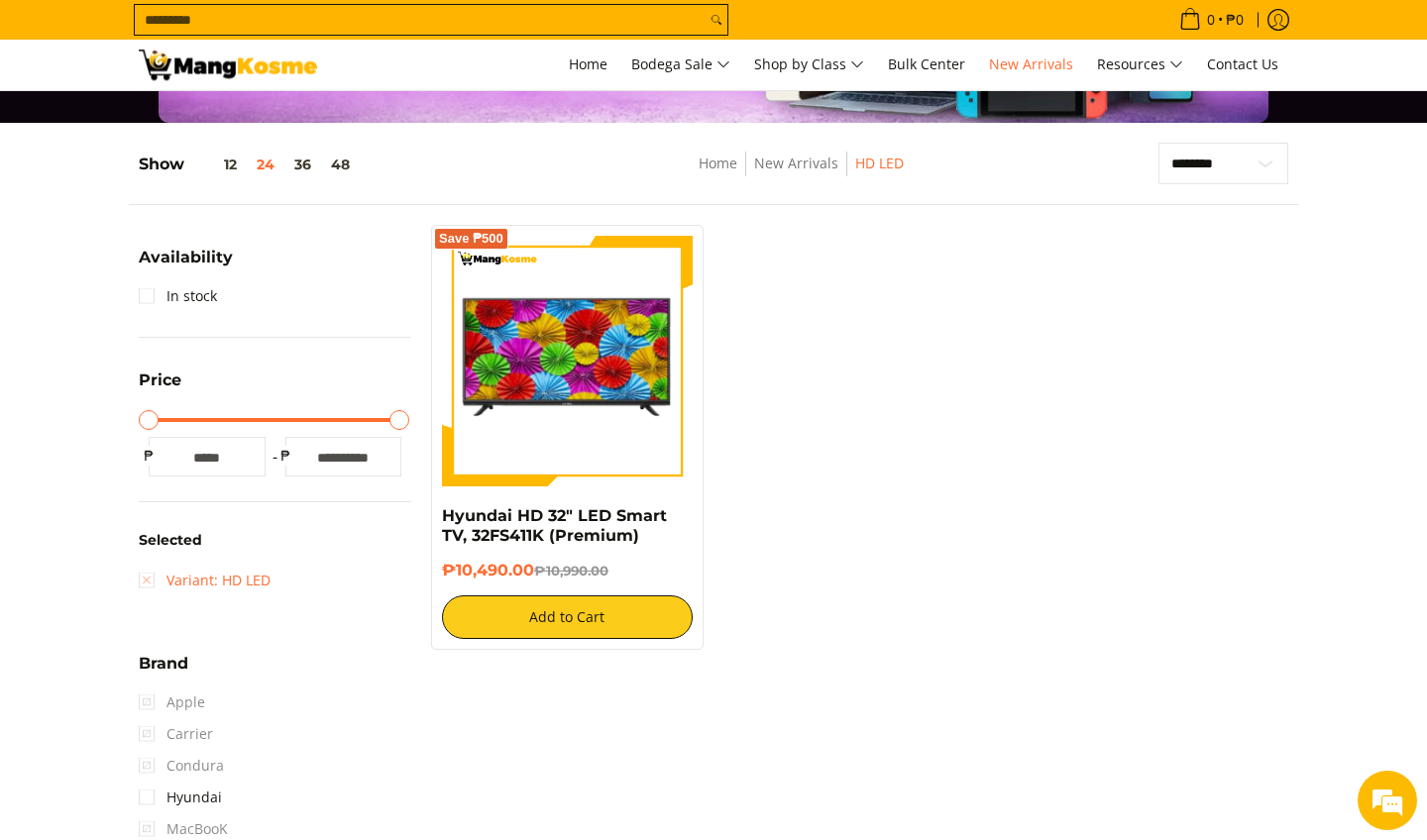 click on "Variant: HD LED" at bounding box center [204, 580] 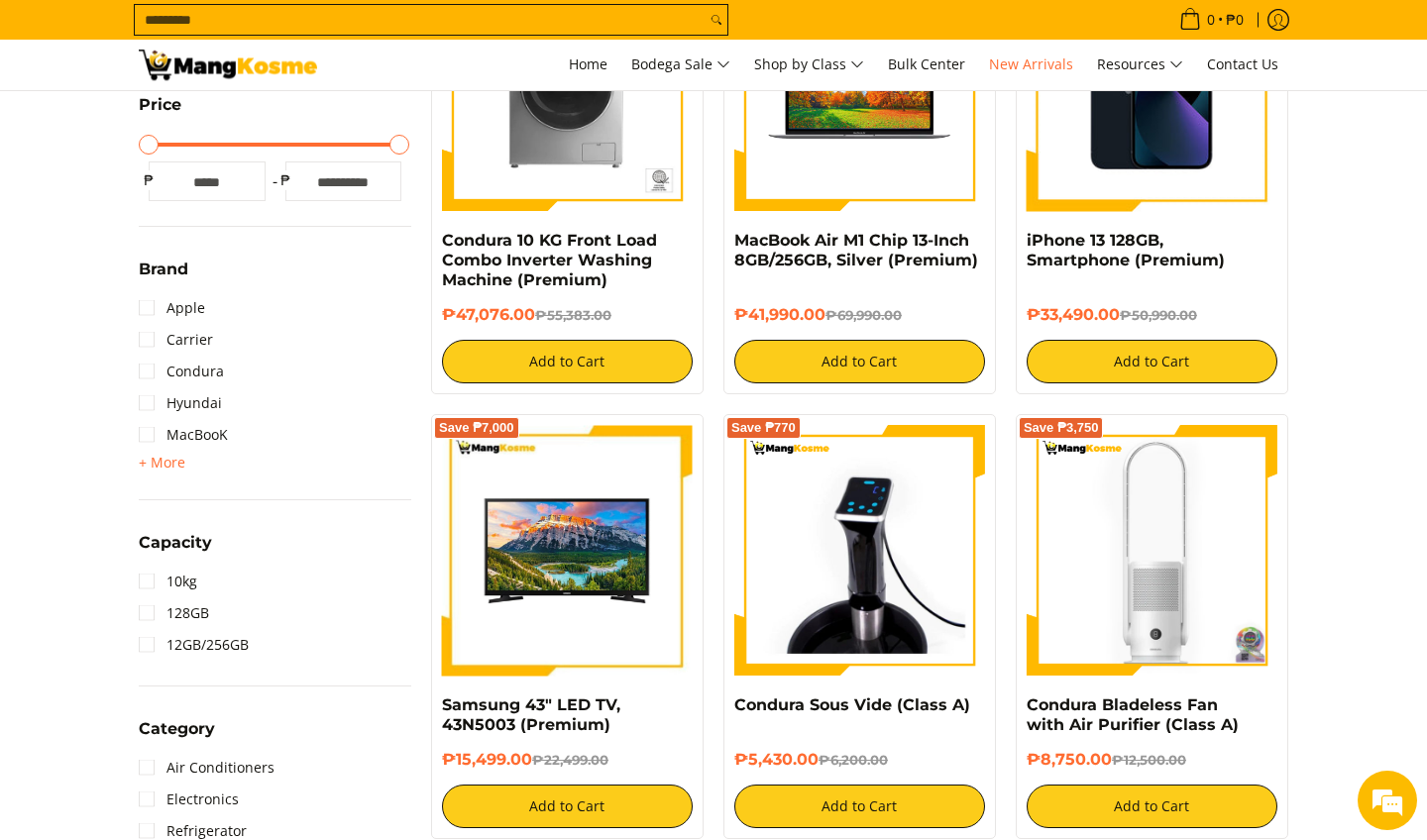 scroll, scrollTop: 481, scrollLeft: 0, axis: vertical 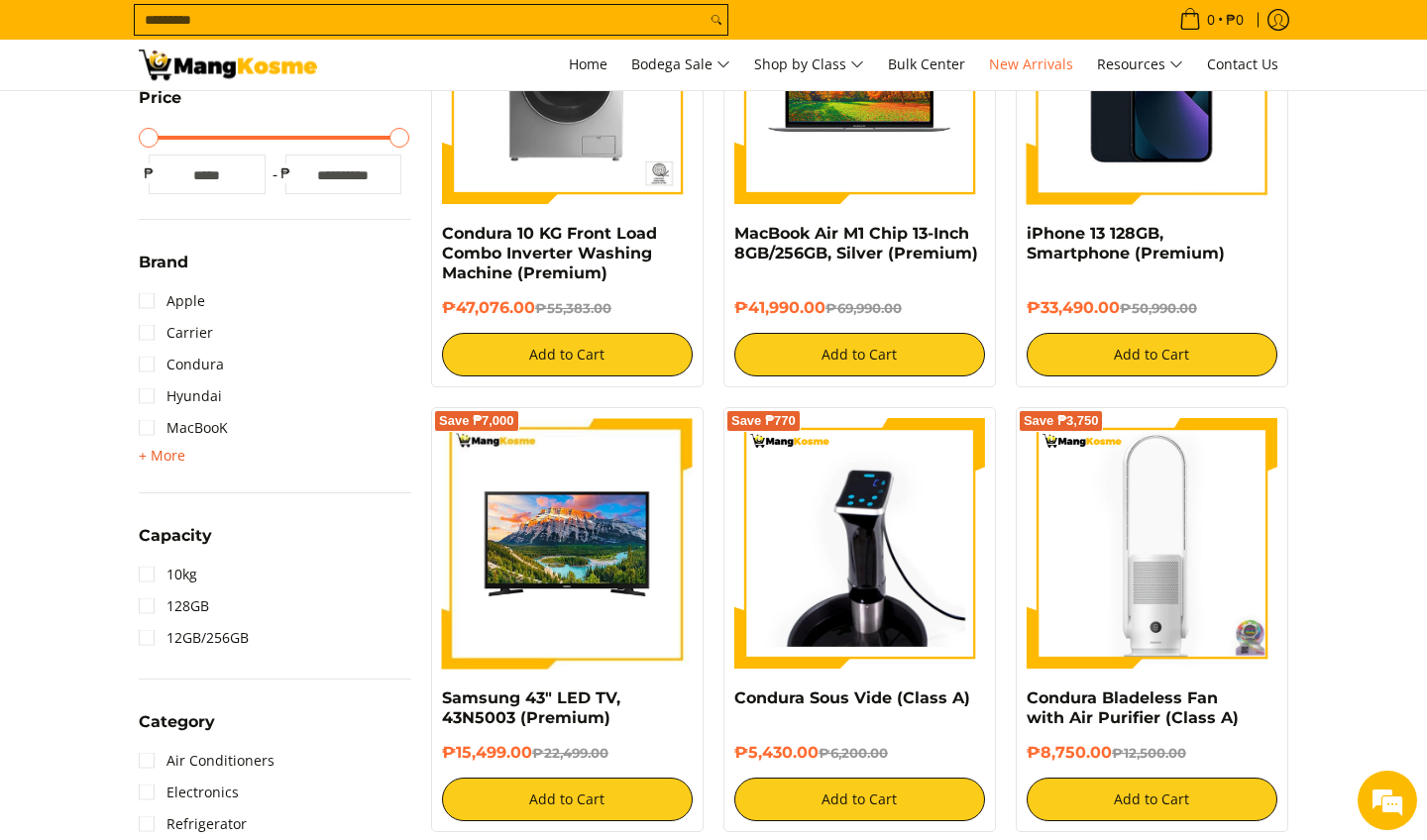click on "+ More" at bounding box center (162, 456) 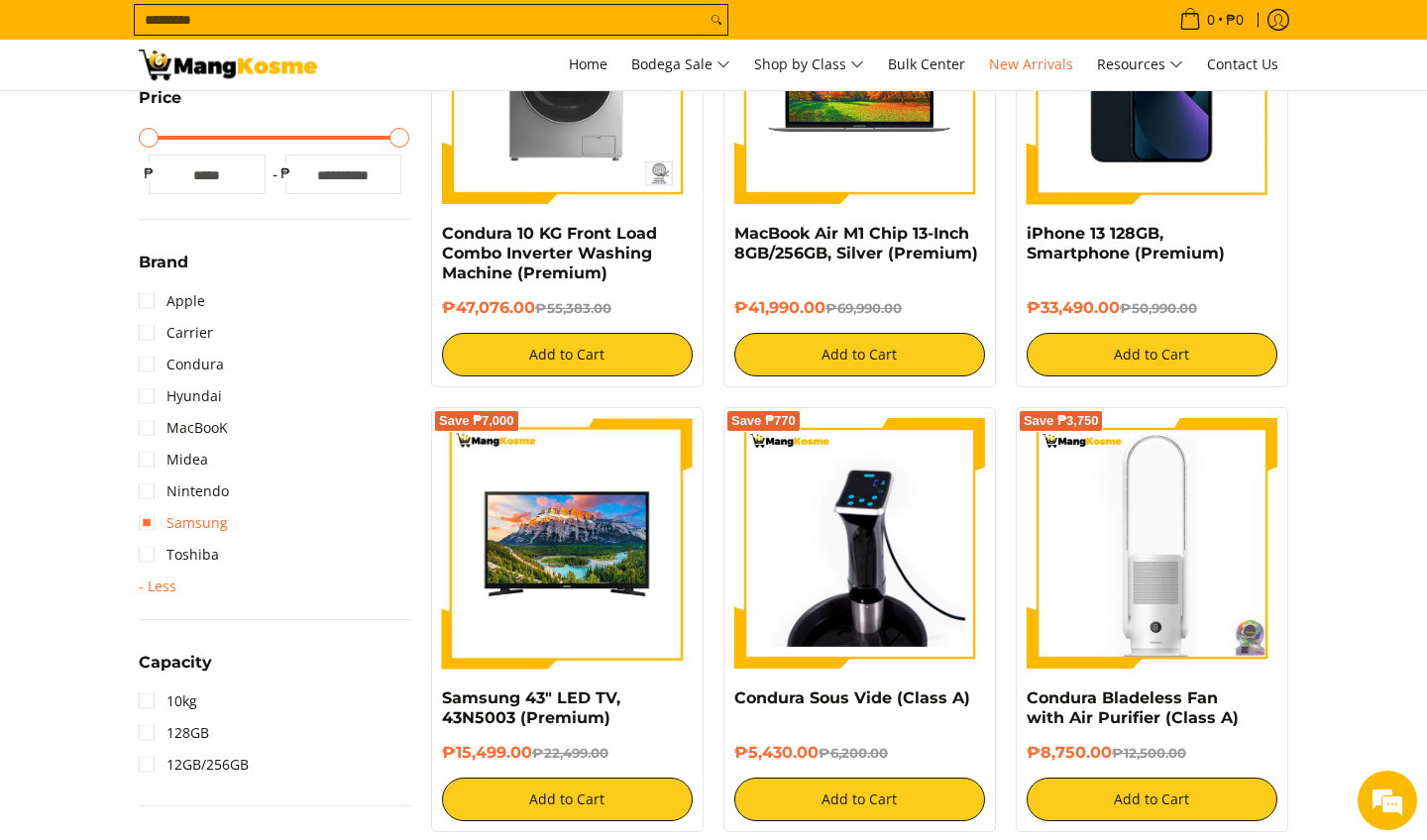 click on "Samsung" at bounding box center [183, 523] 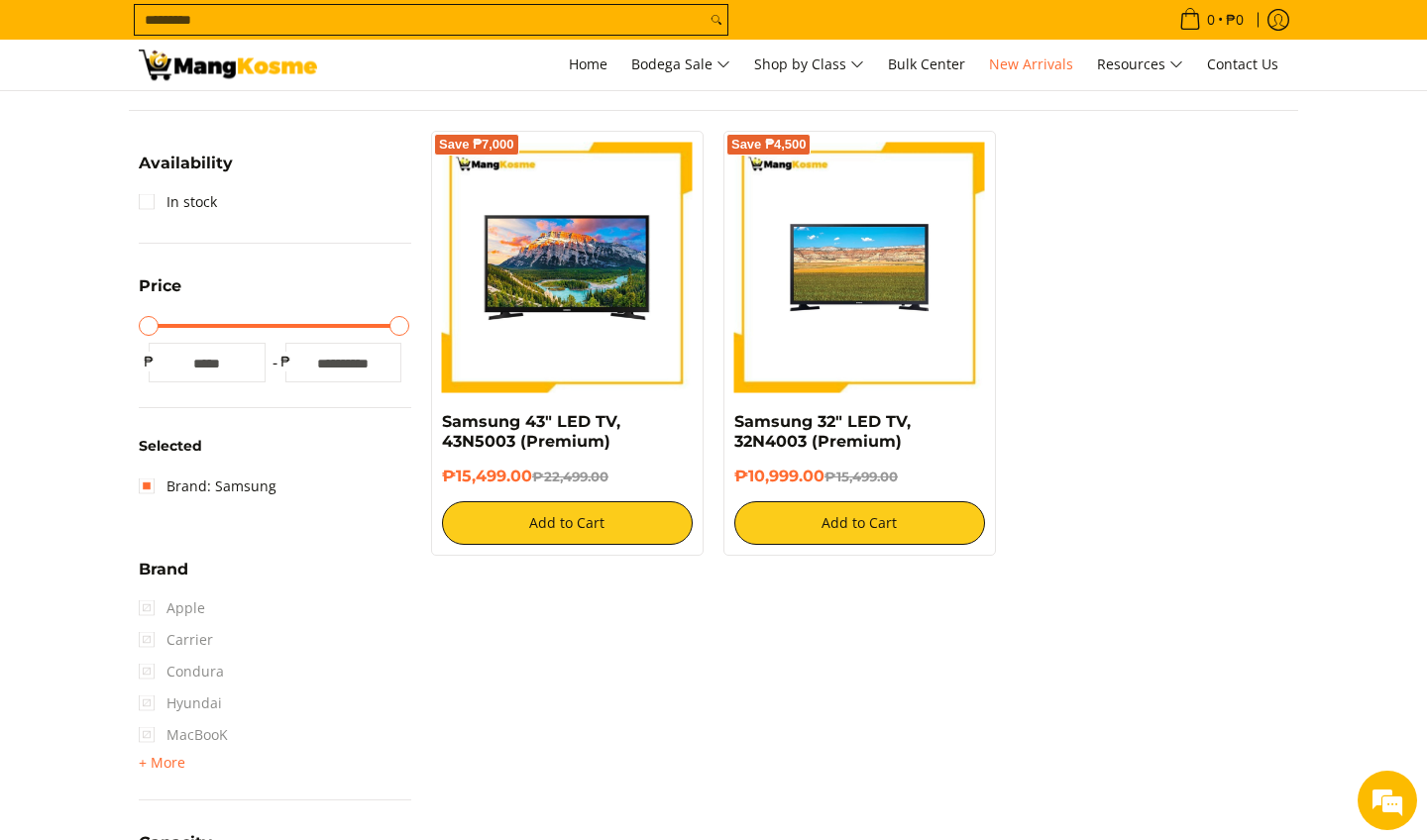 scroll, scrollTop: 251, scrollLeft: 0, axis: vertical 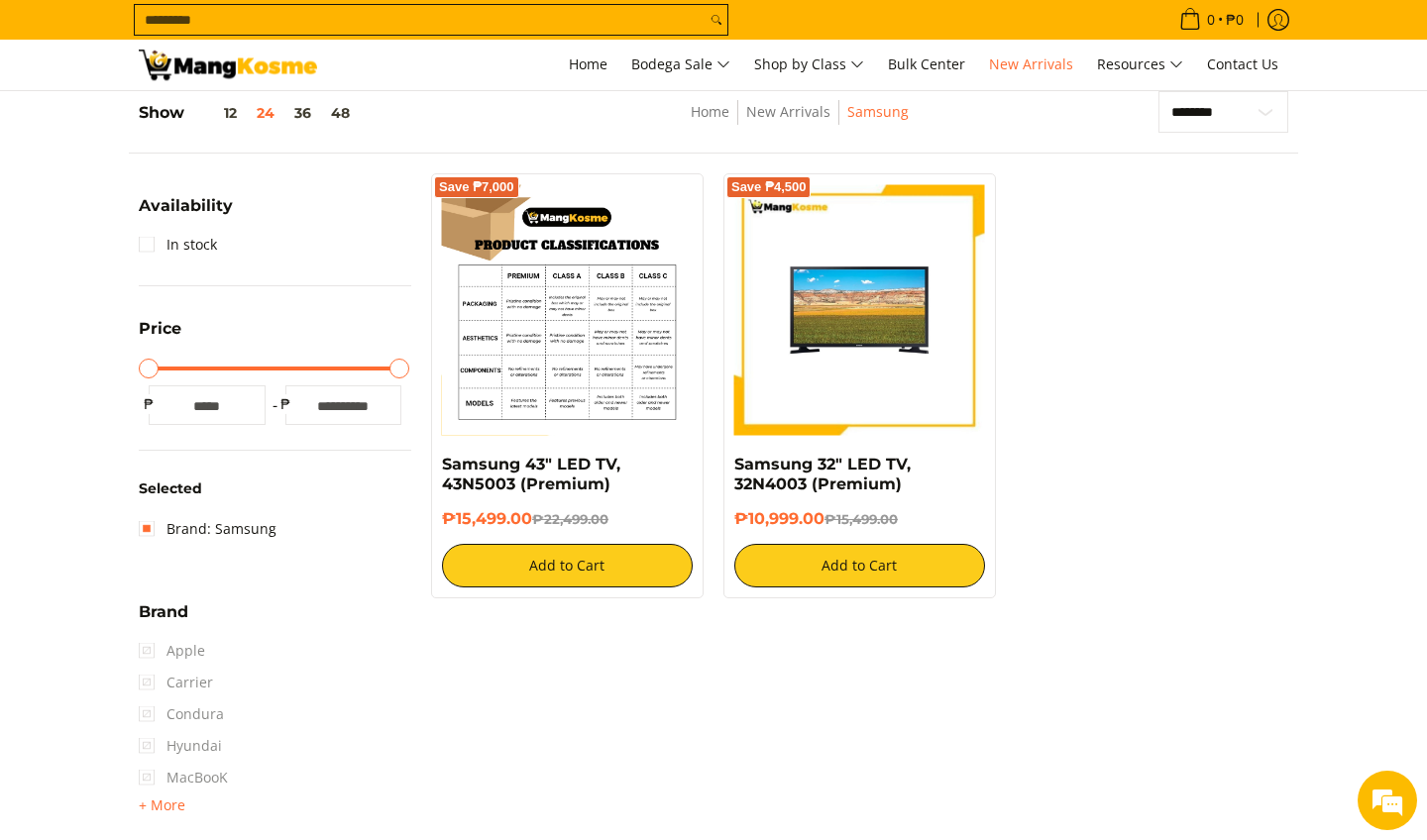 click at bounding box center (567, 309) 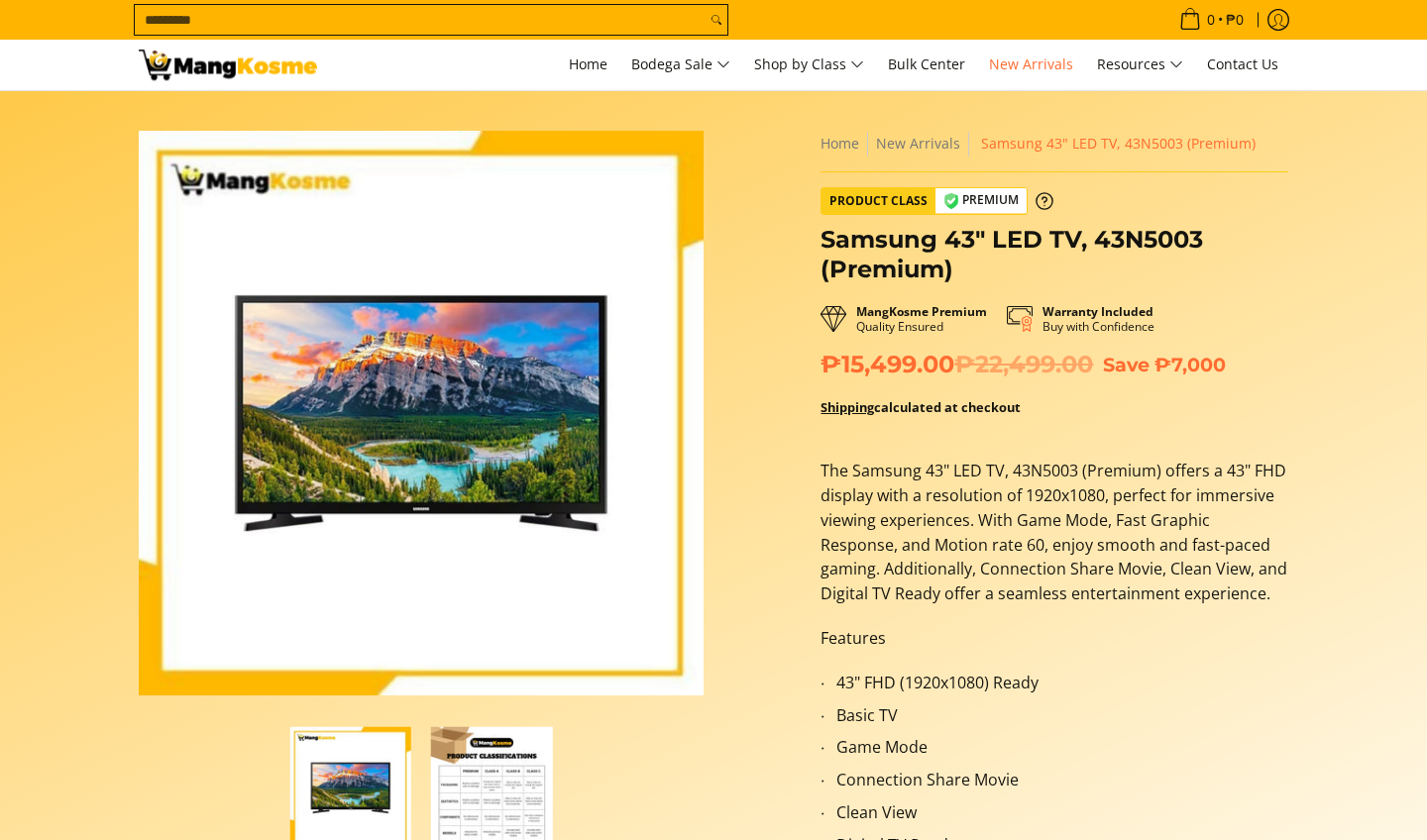 scroll, scrollTop: 0, scrollLeft: 0, axis: both 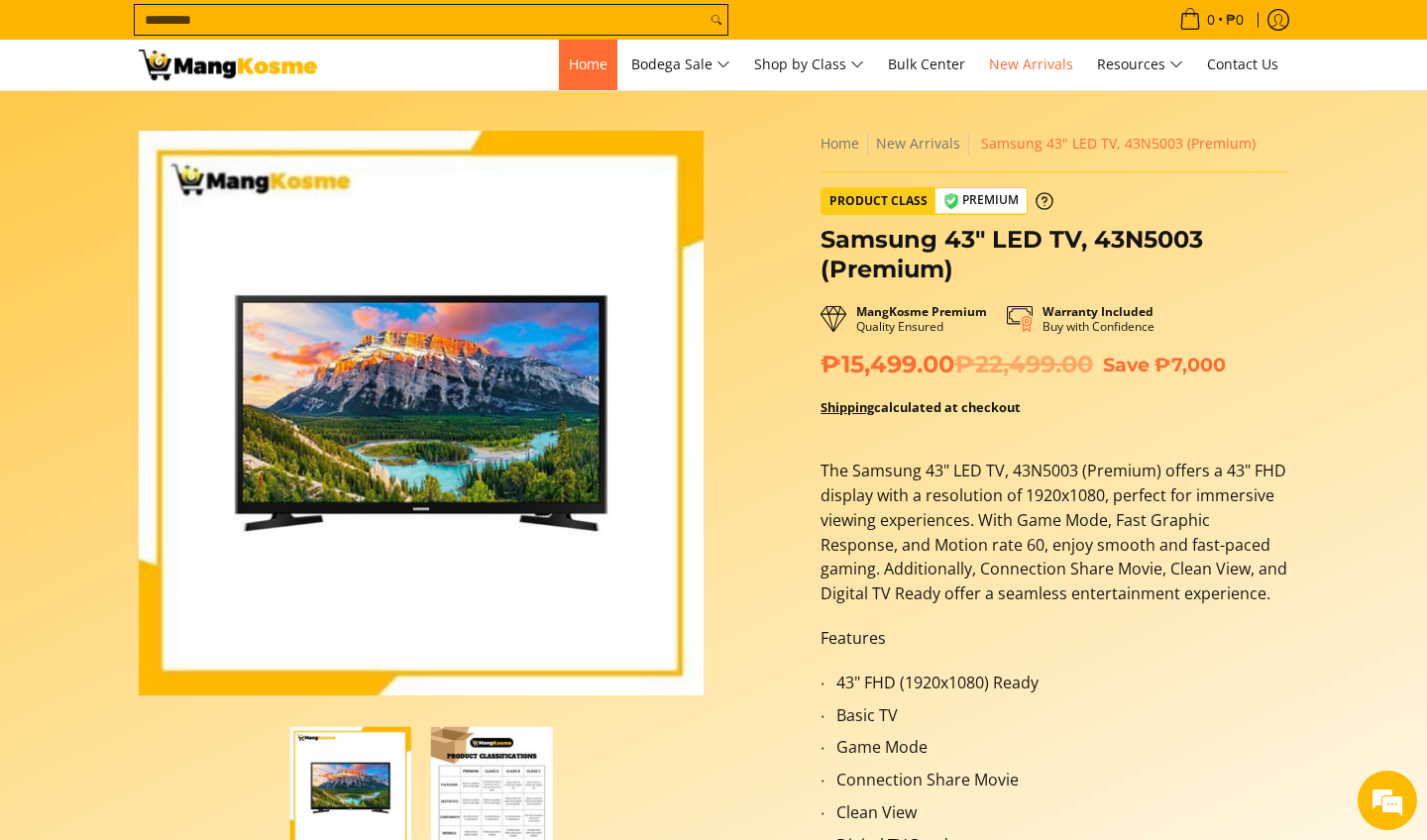 click on "Home" at bounding box center (588, 63) 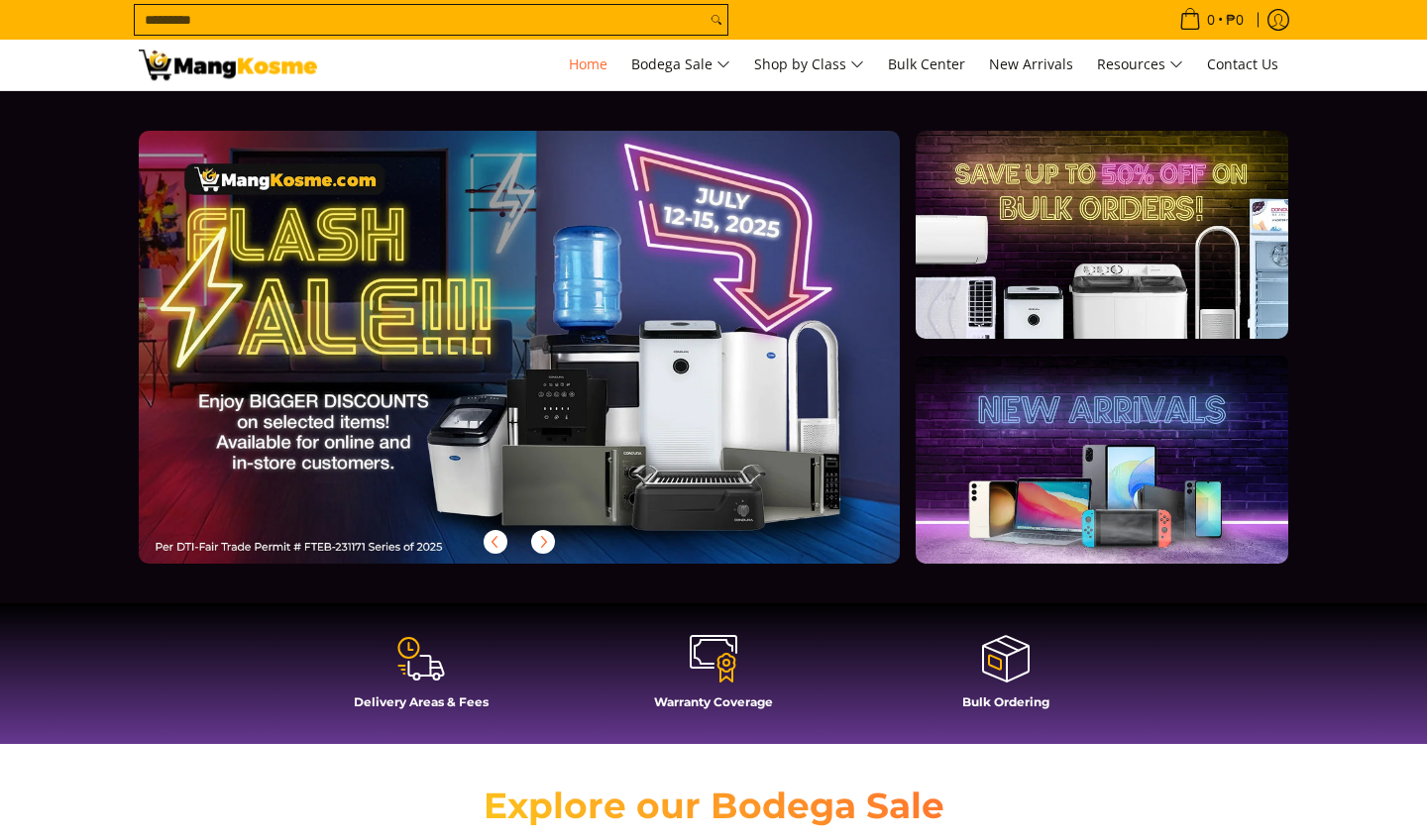 scroll, scrollTop: 0, scrollLeft: 0, axis: both 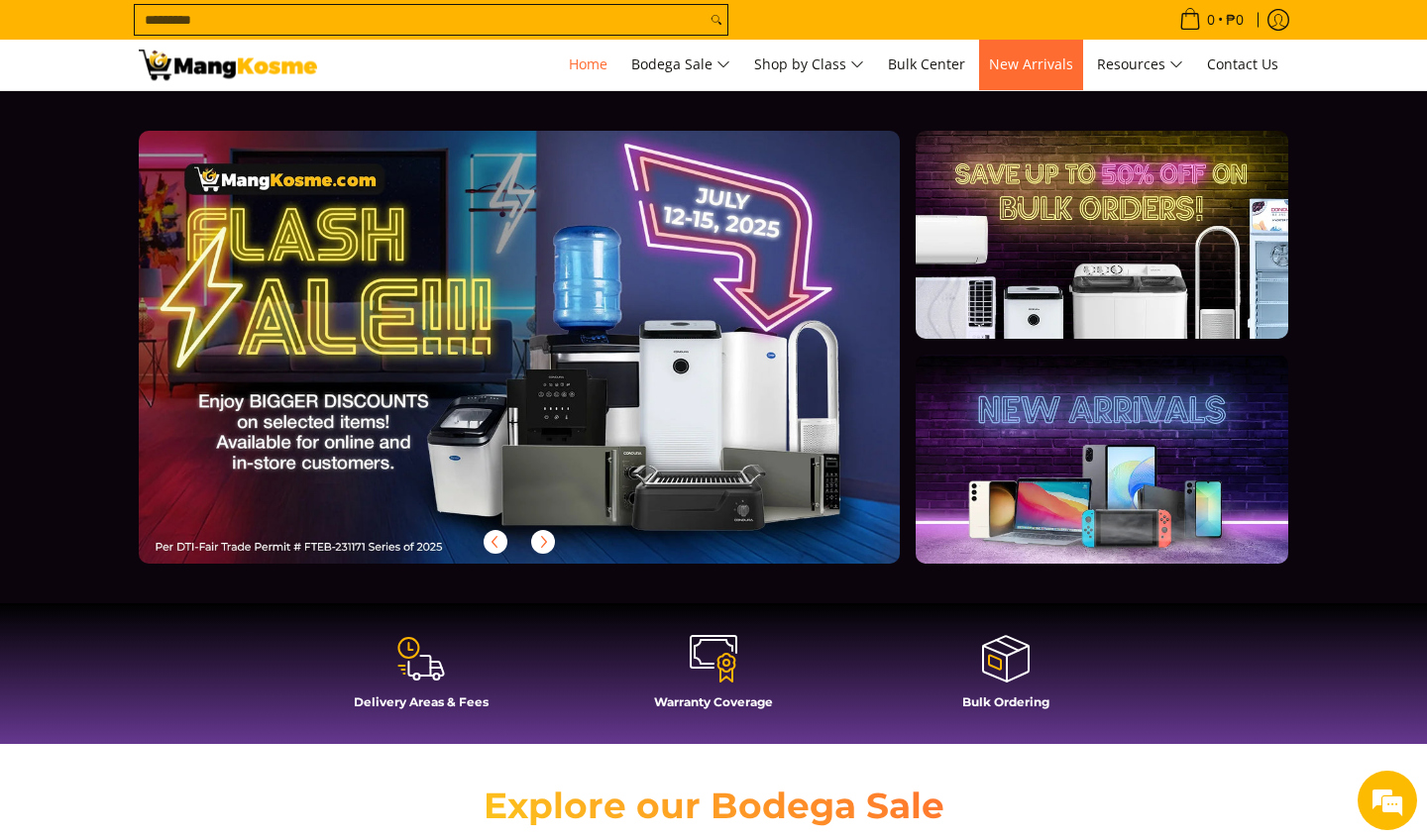click on "New Arrivals" at bounding box center (1031, 63) 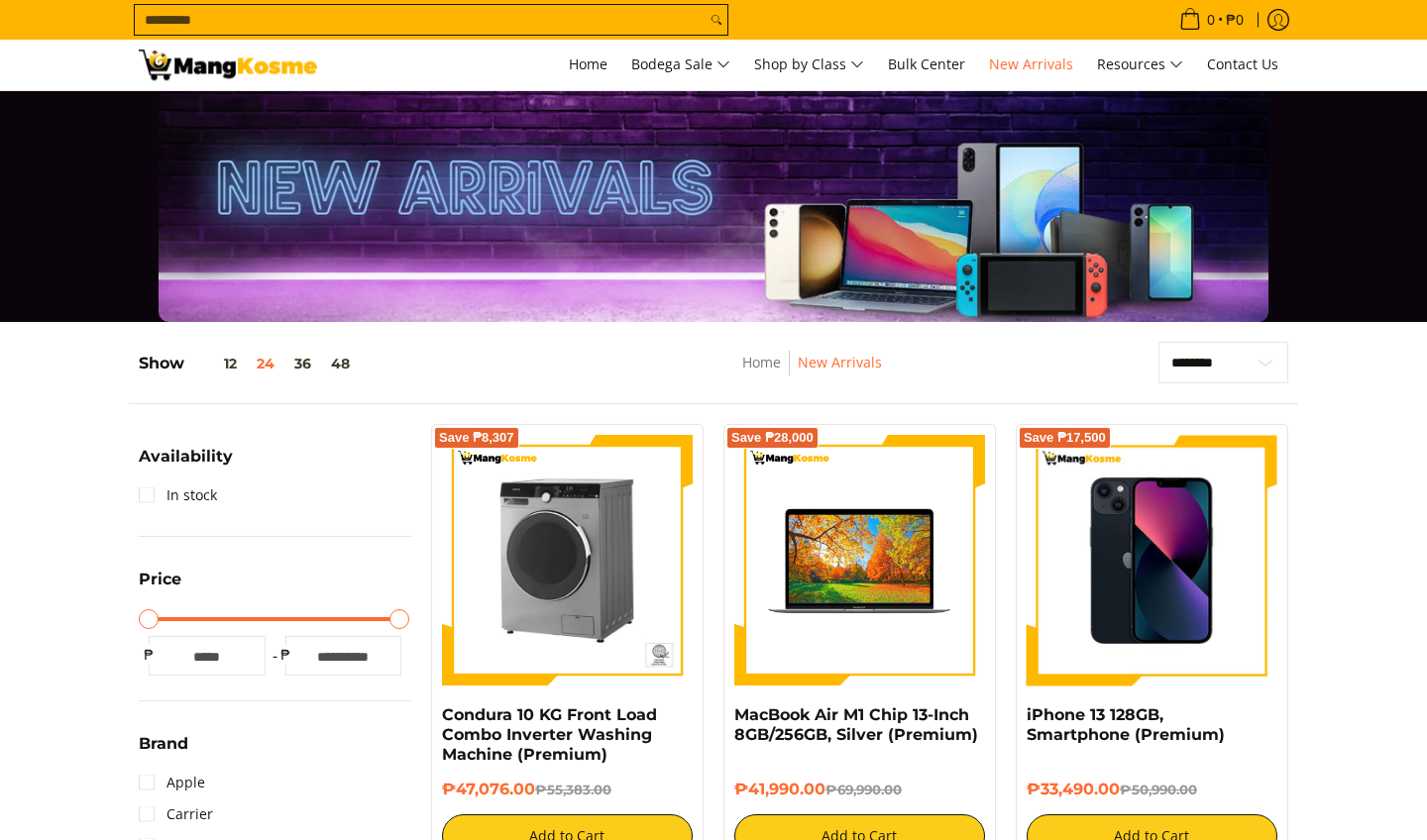 scroll, scrollTop: 0, scrollLeft: 0, axis: both 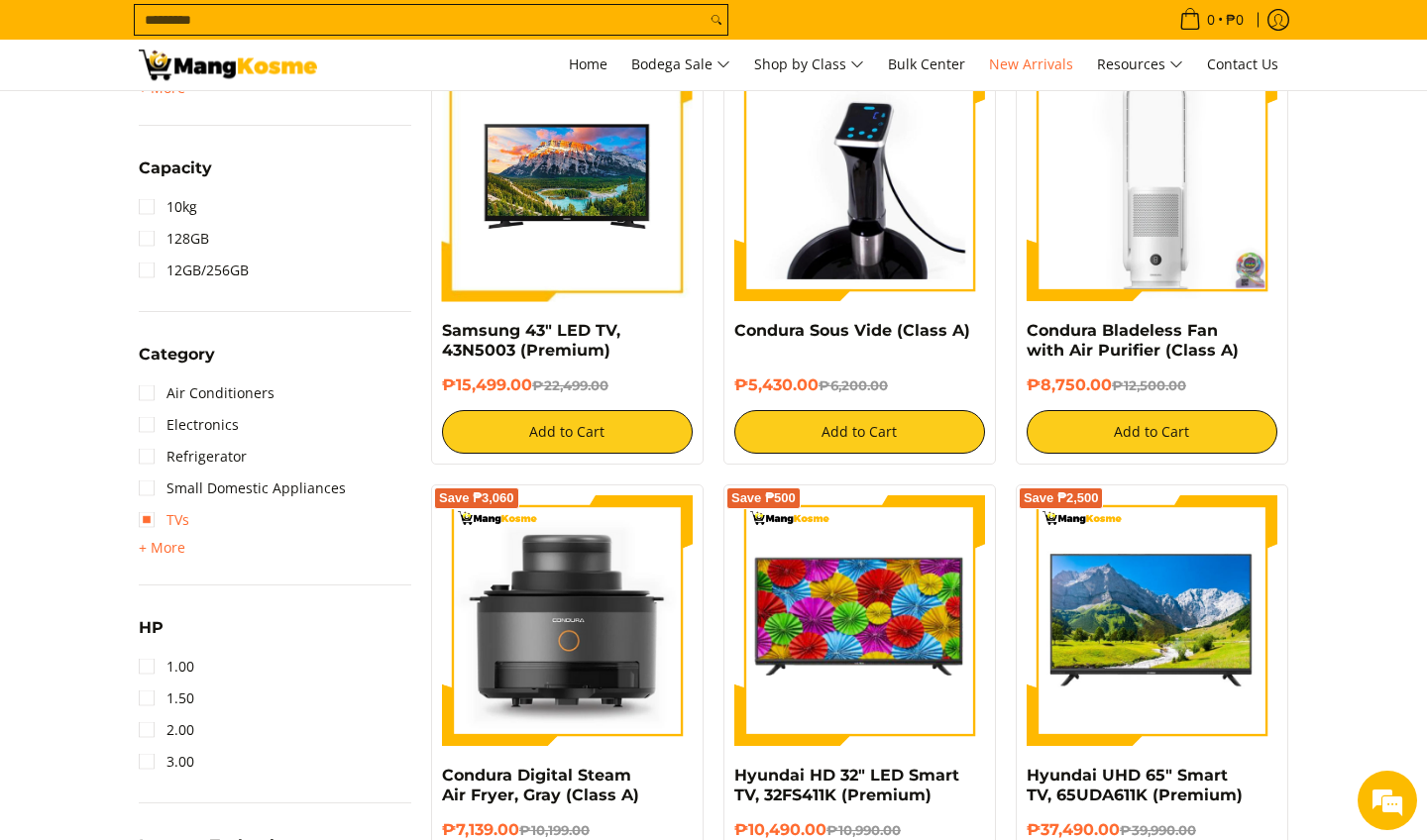 click on "TVs" at bounding box center (164, 520) 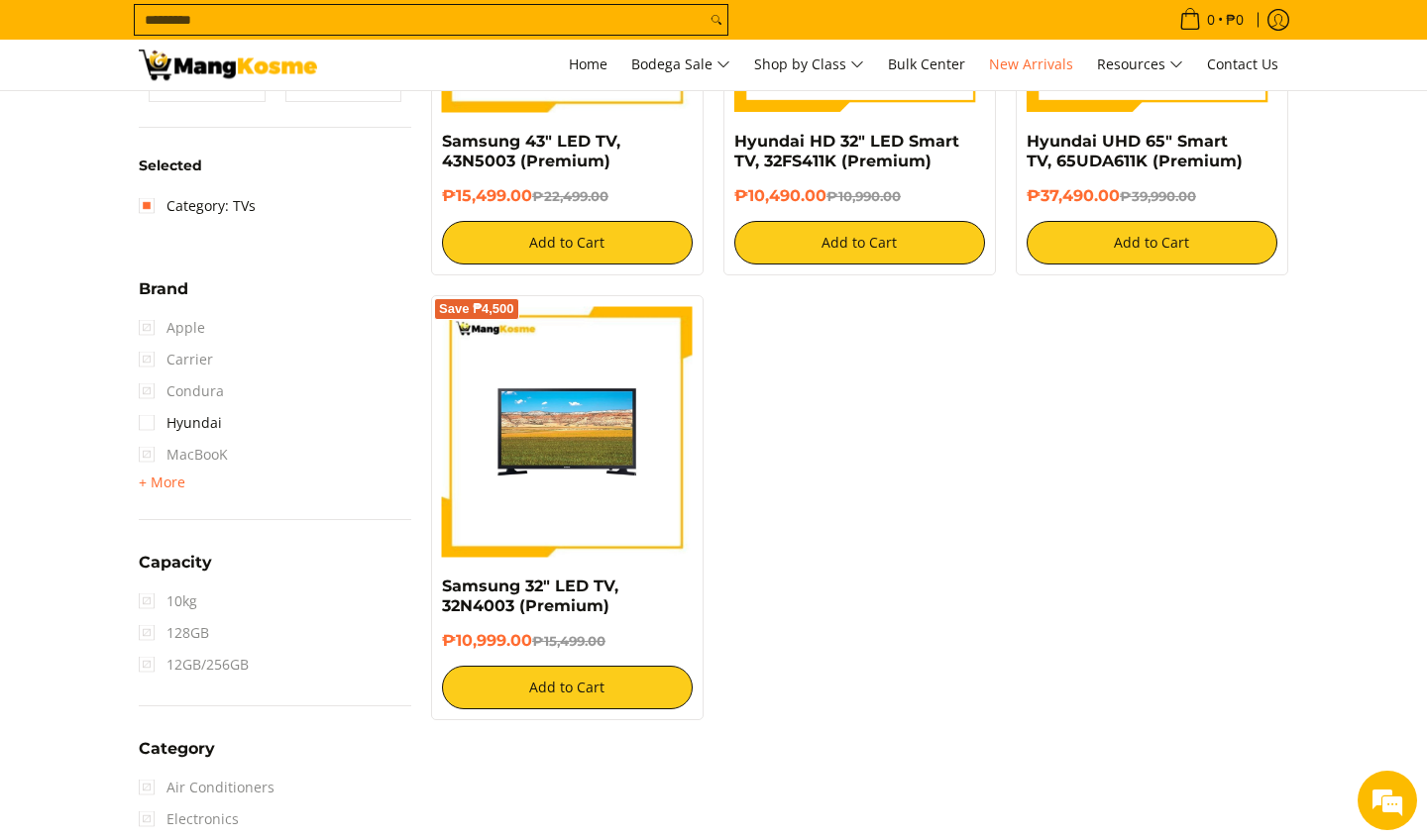 scroll, scrollTop: 575, scrollLeft: 0, axis: vertical 